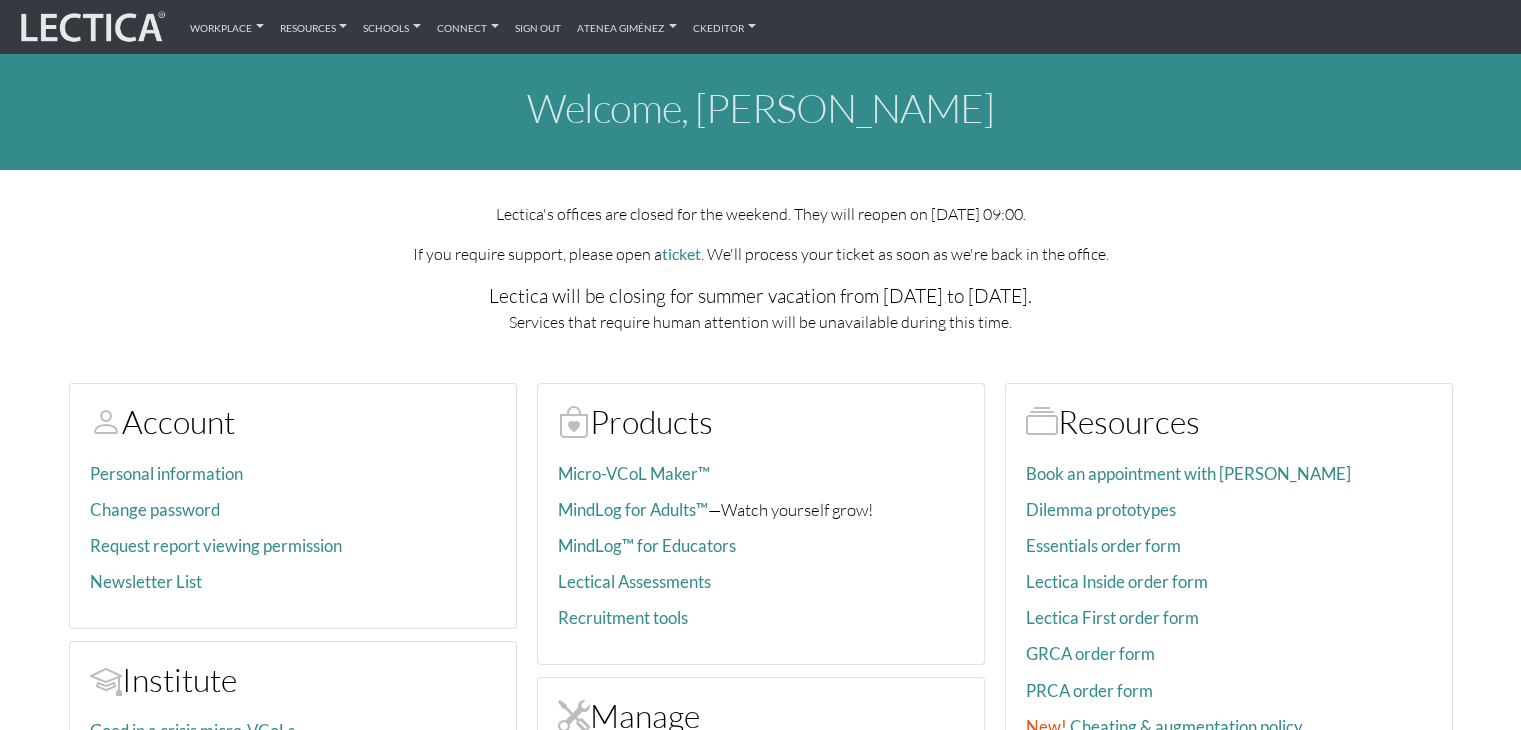scroll, scrollTop: 0, scrollLeft: 0, axis: both 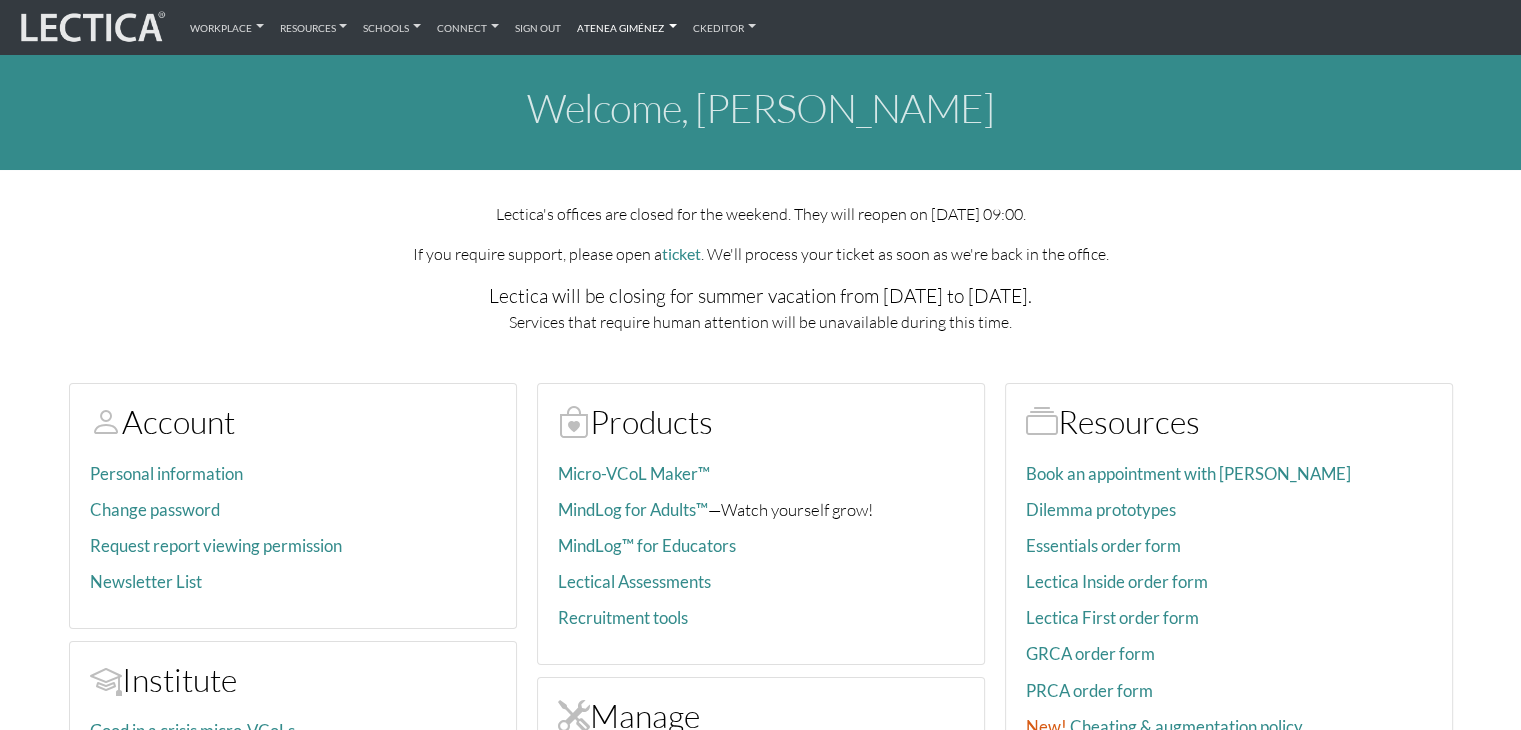 click on "Atenea Giménez" at bounding box center (627, 27) 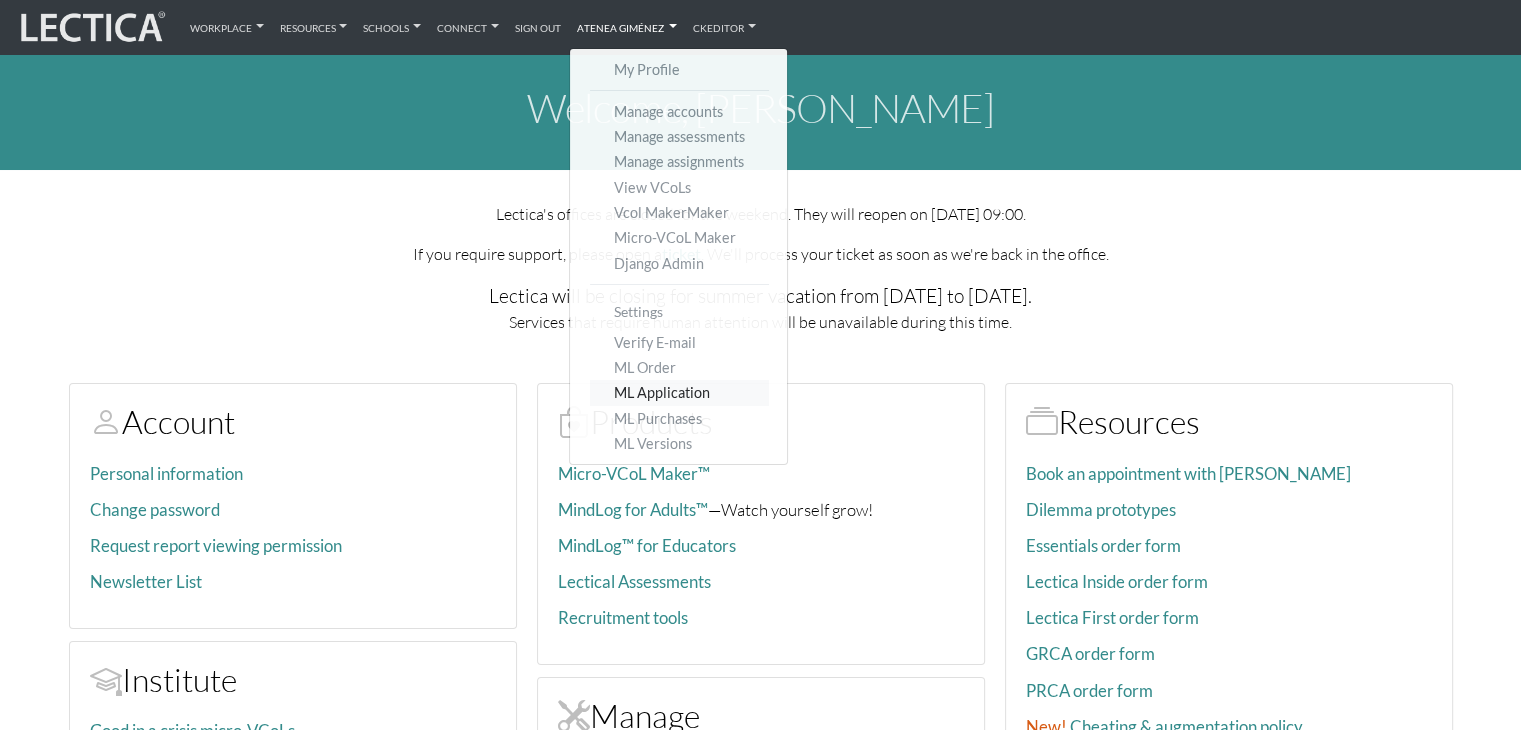 click on "ML Application" at bounding box center (679, 392) 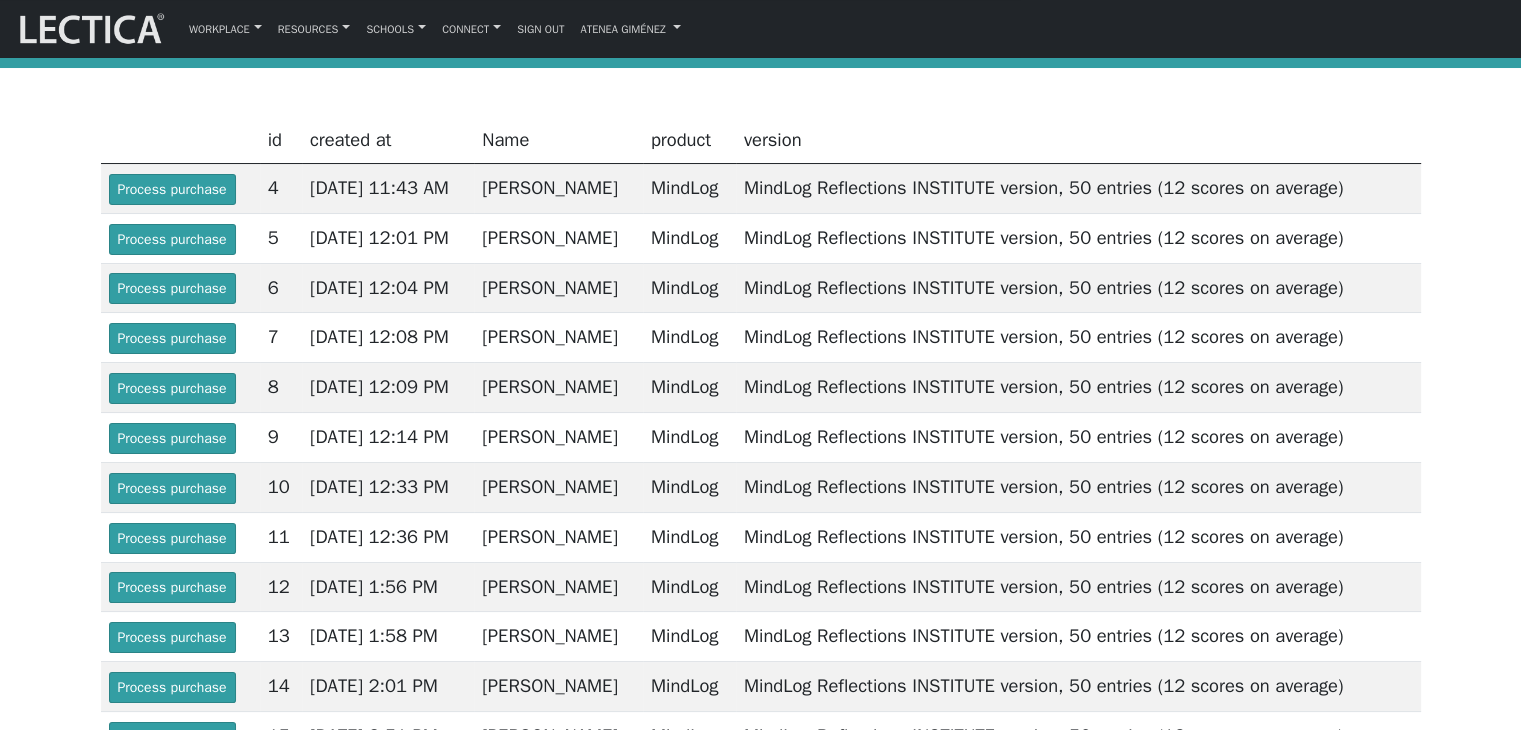 scroll, scrollTop: 0, scrollLeft: 0, axis: both 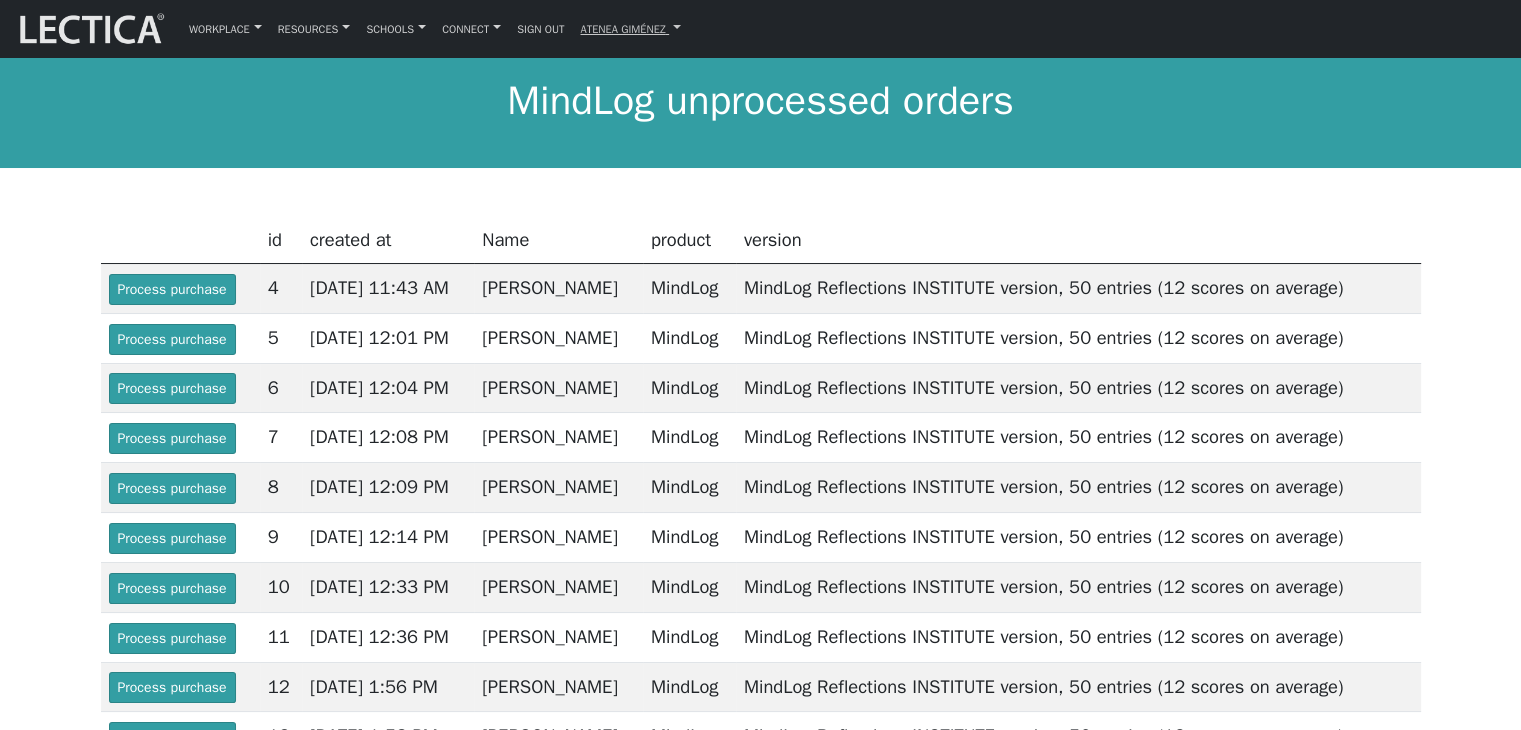 click on "Atenea Giménez" at bounding box center [630, 28] 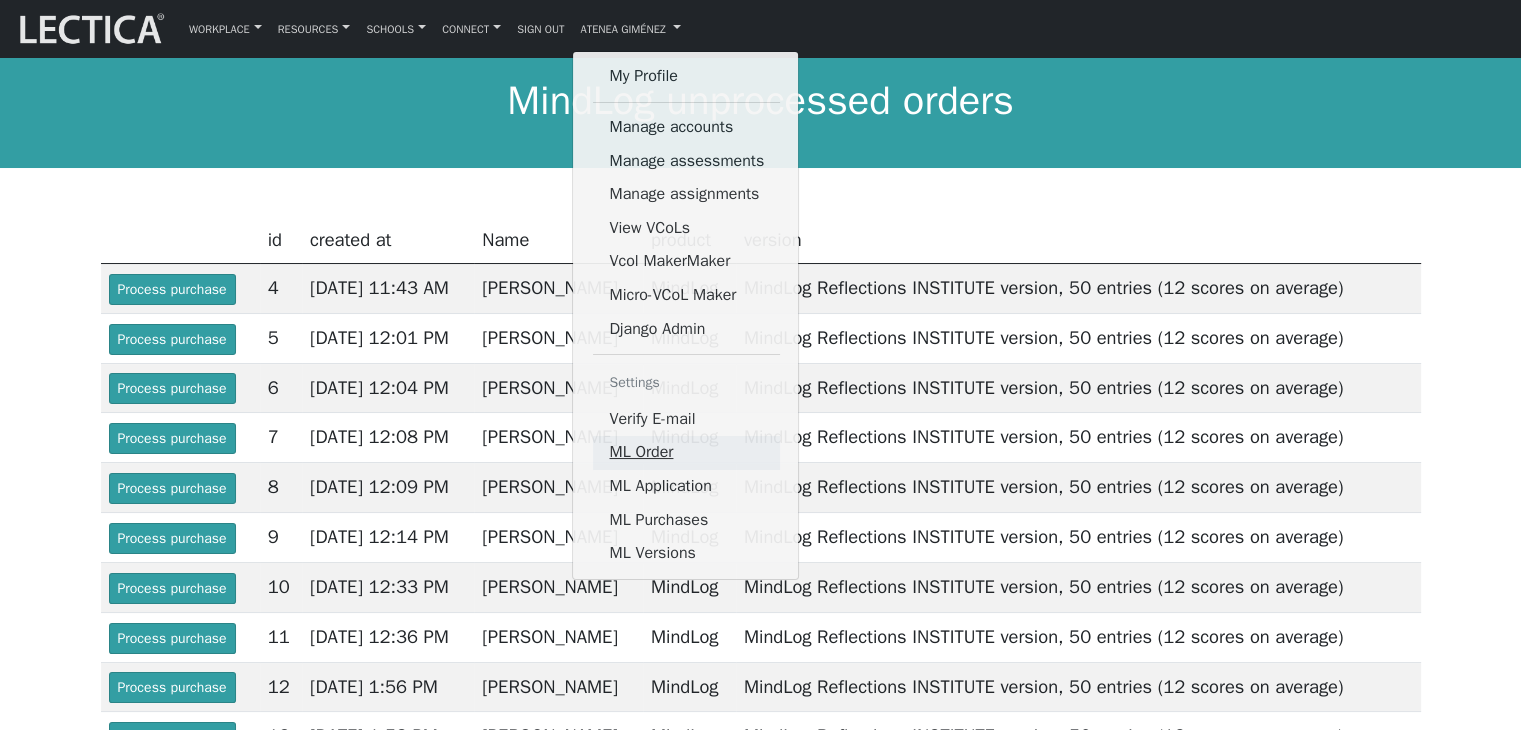 click on "ML Order" at bounding box center (686, 453) 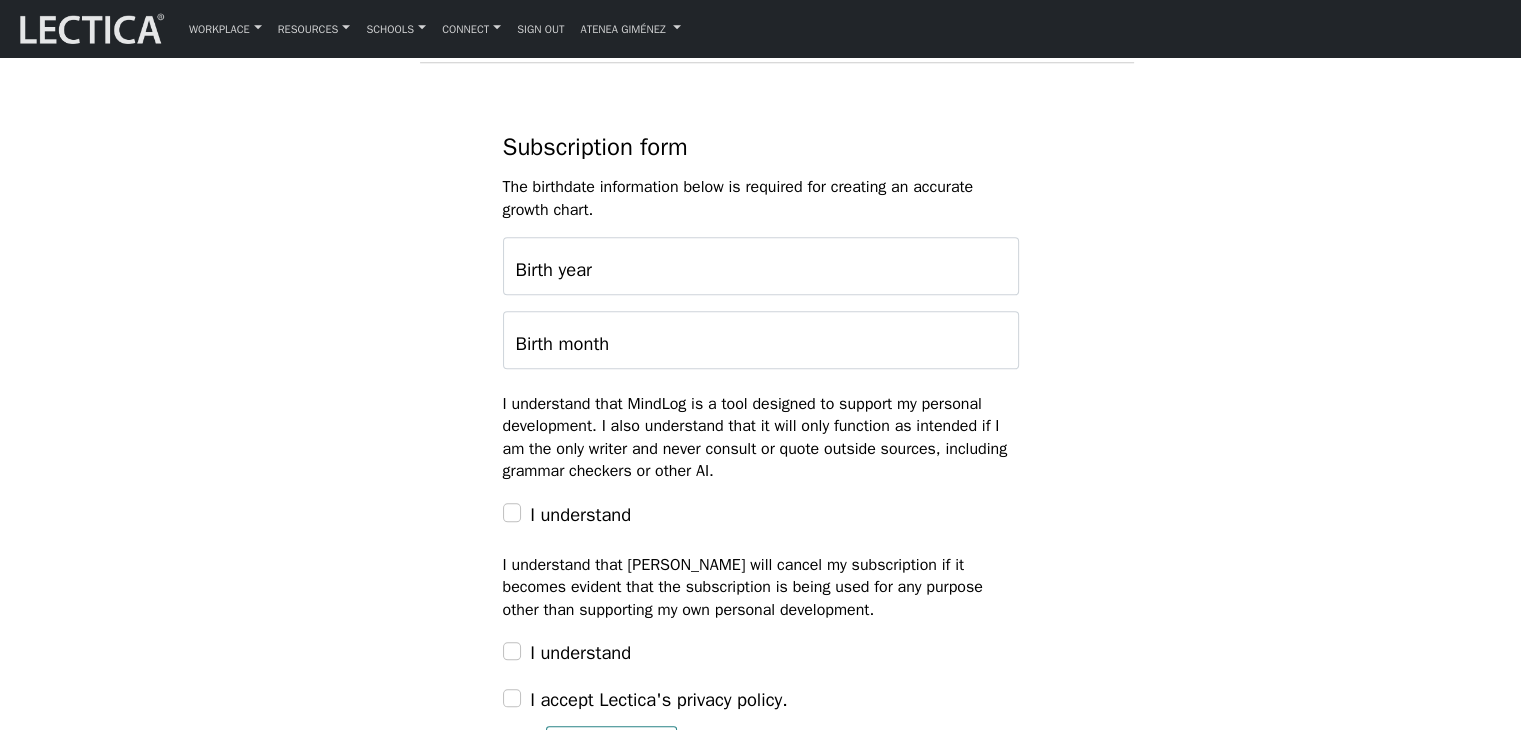 scroll, scrollTop: 1900, scrollLeft: 0, axis: vertical 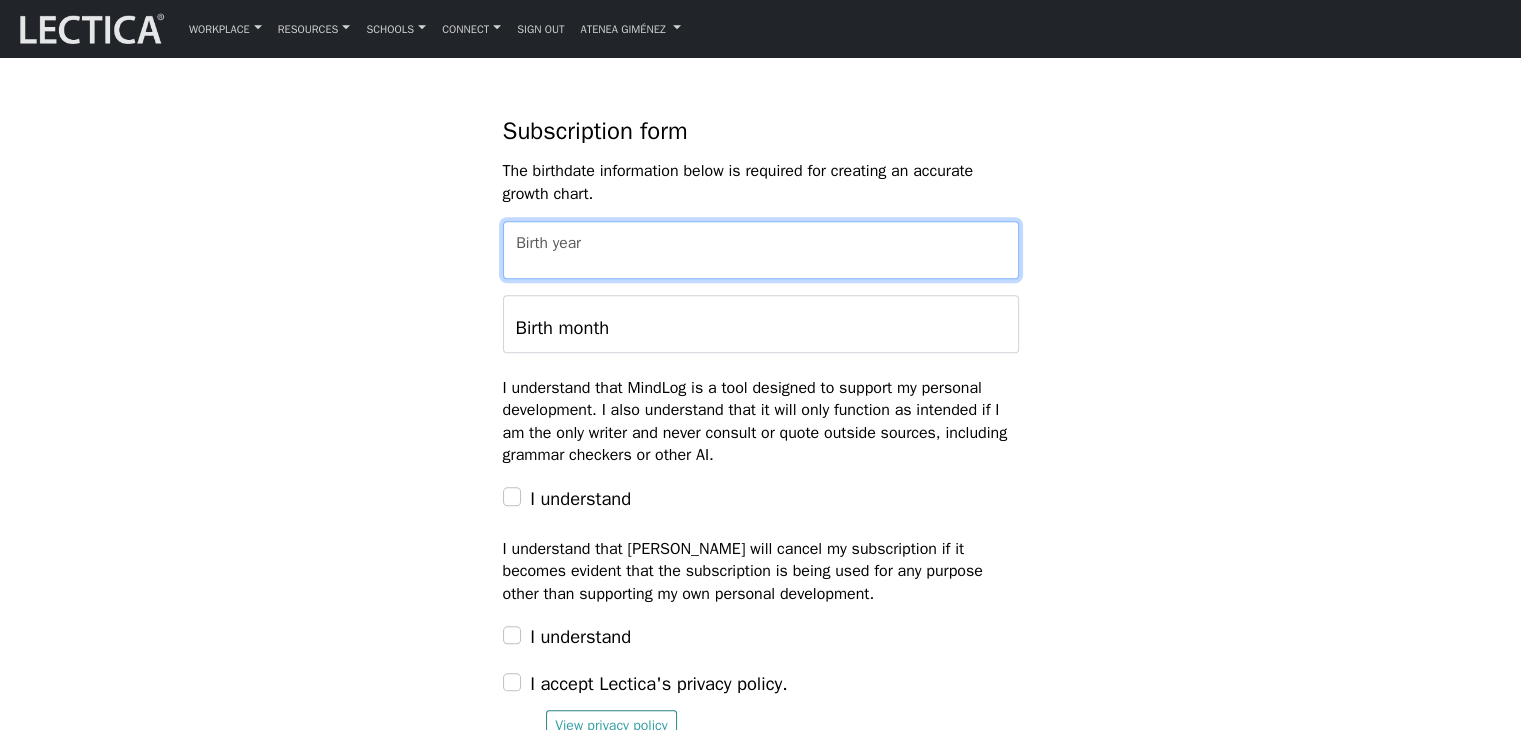 click on "Birth year" at bounding box center (761, 250) 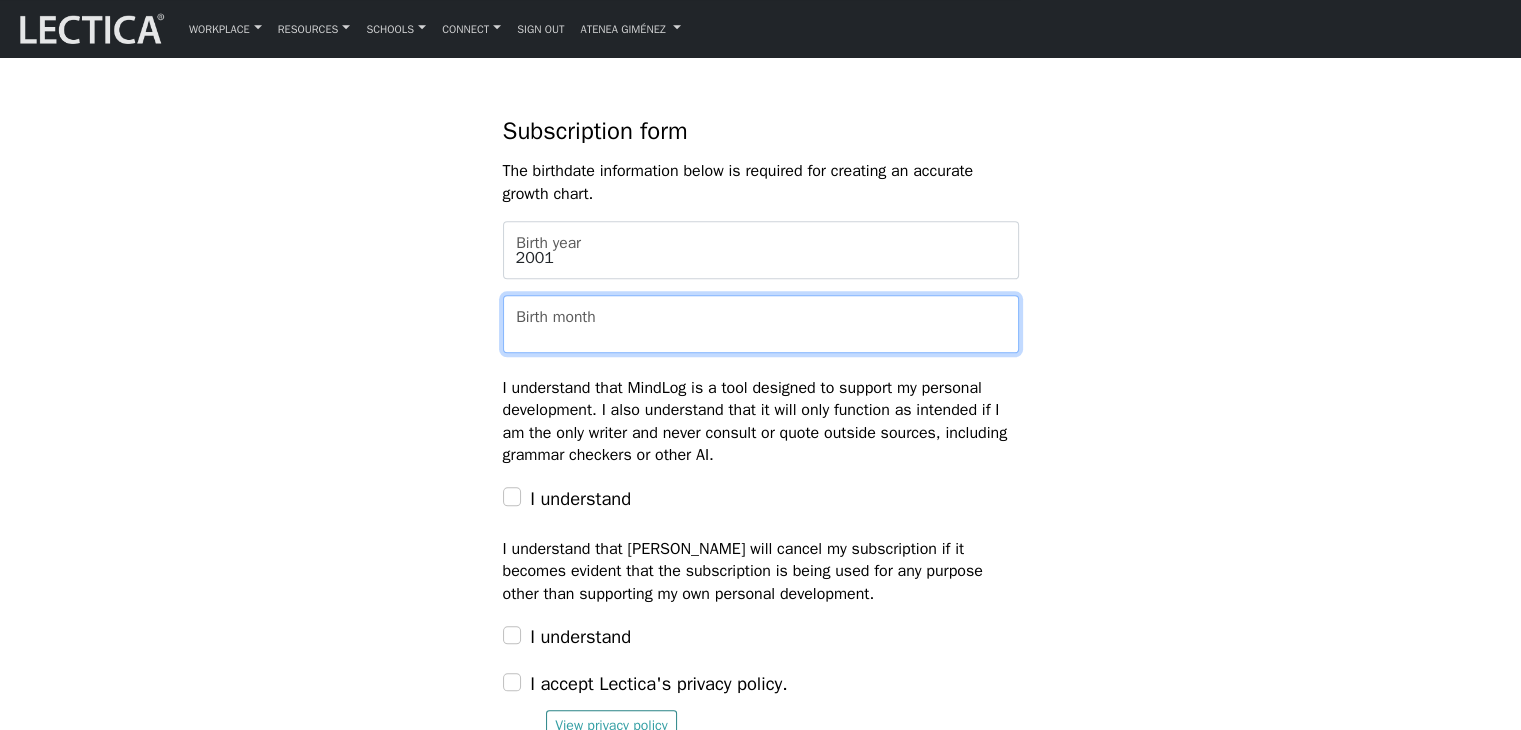 click on "Birth month" at bounding box center (761, 324) 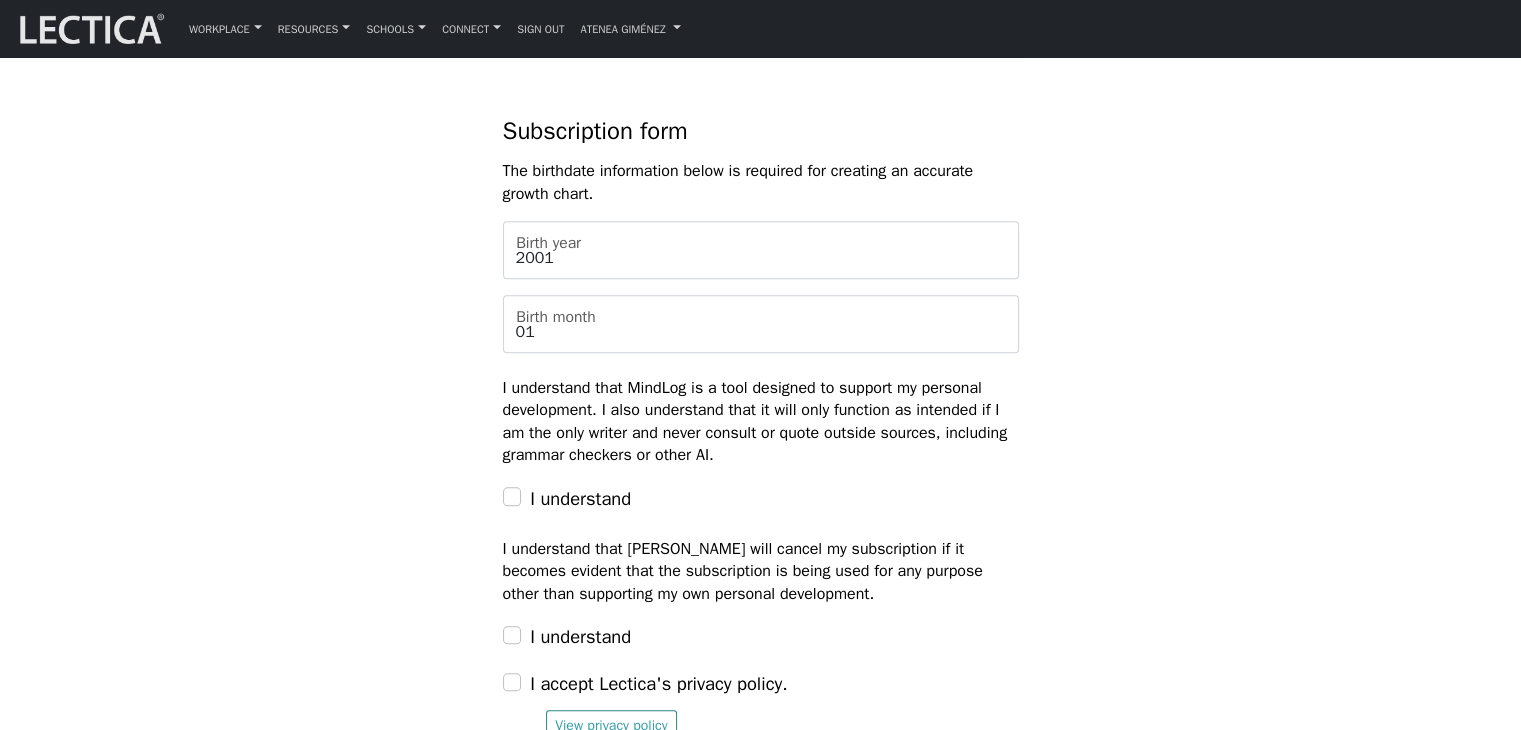 click on "I understand" at bounding box center (761, 498) 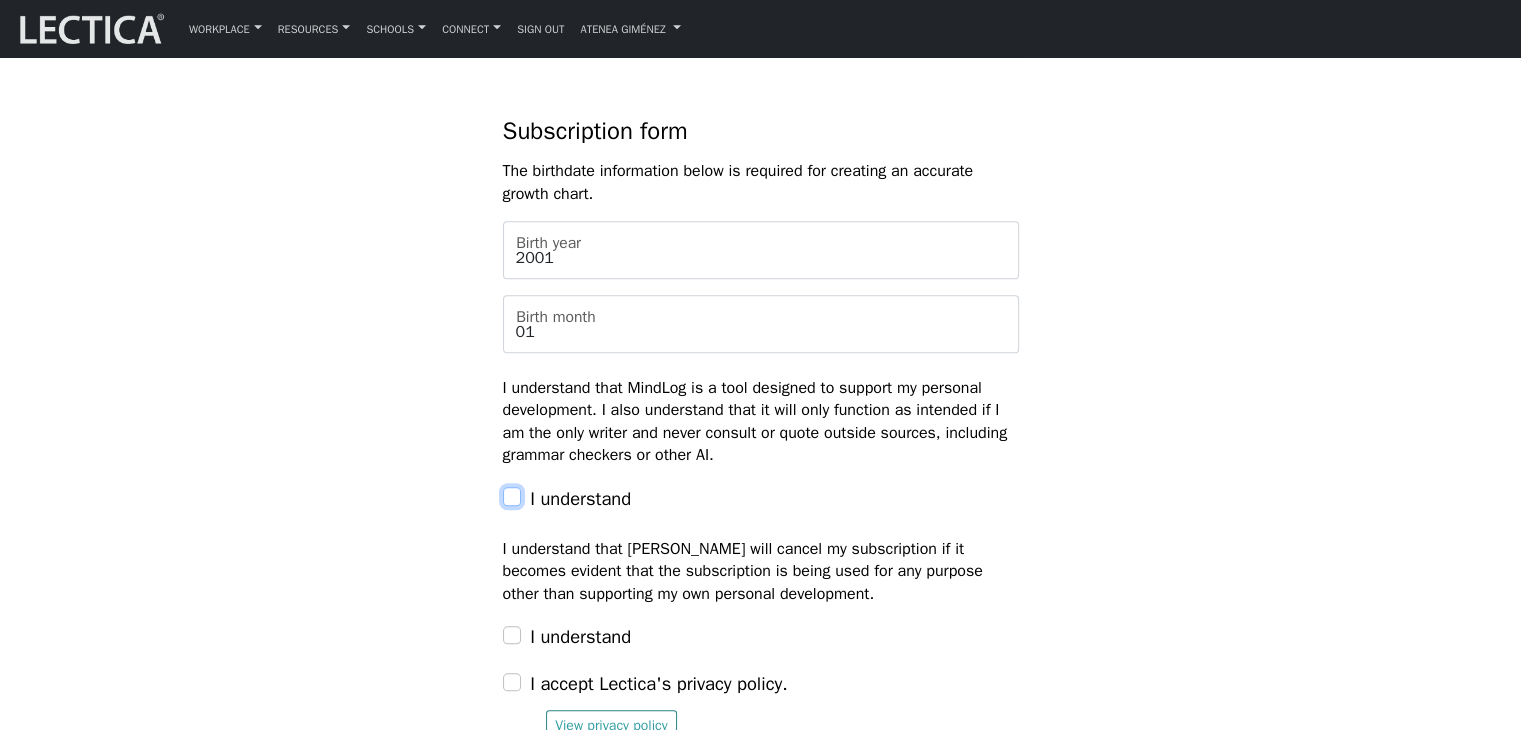 click on "I understand" at bounding box center (512, 496) 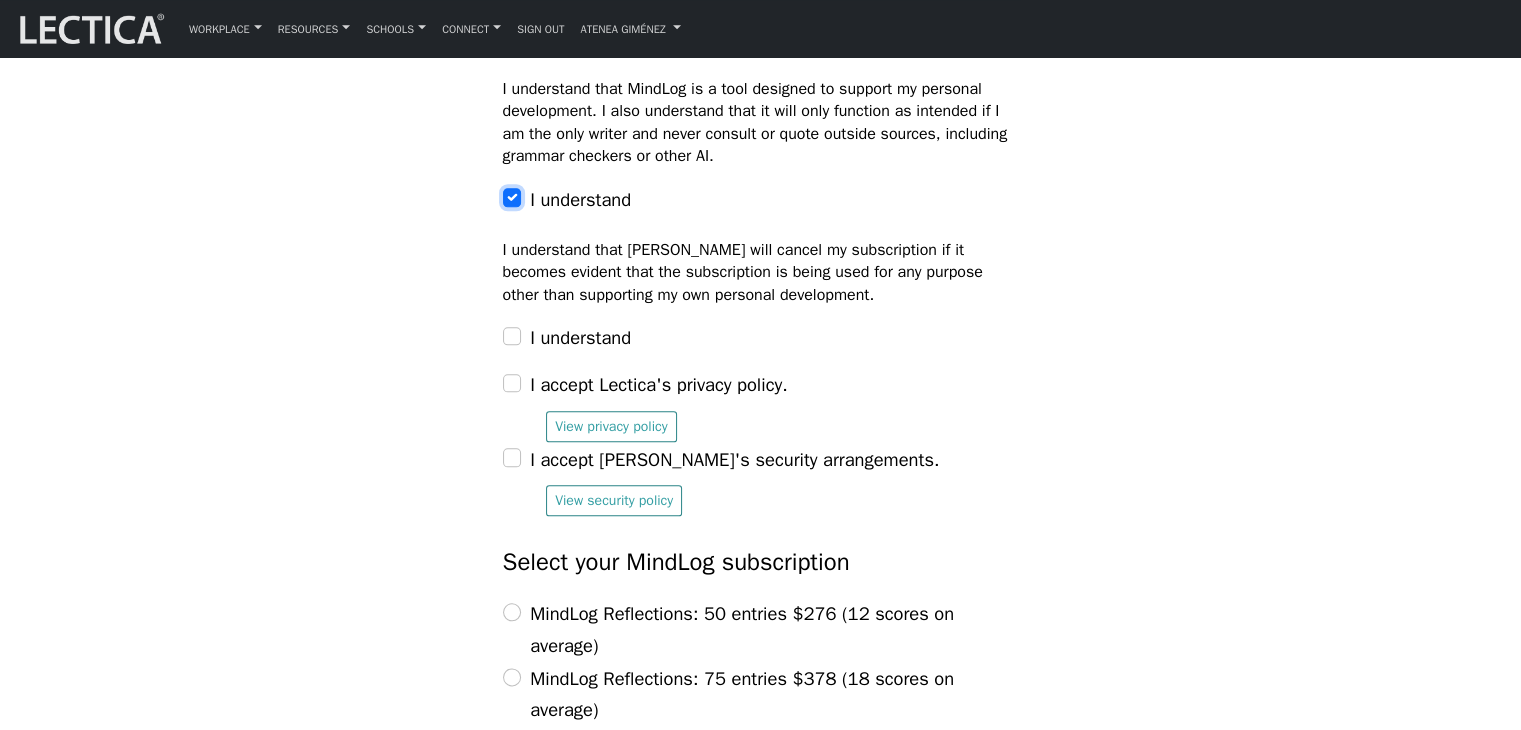 scroll, scrollTop: 2200, scrollLeft: 0, axis: vertical 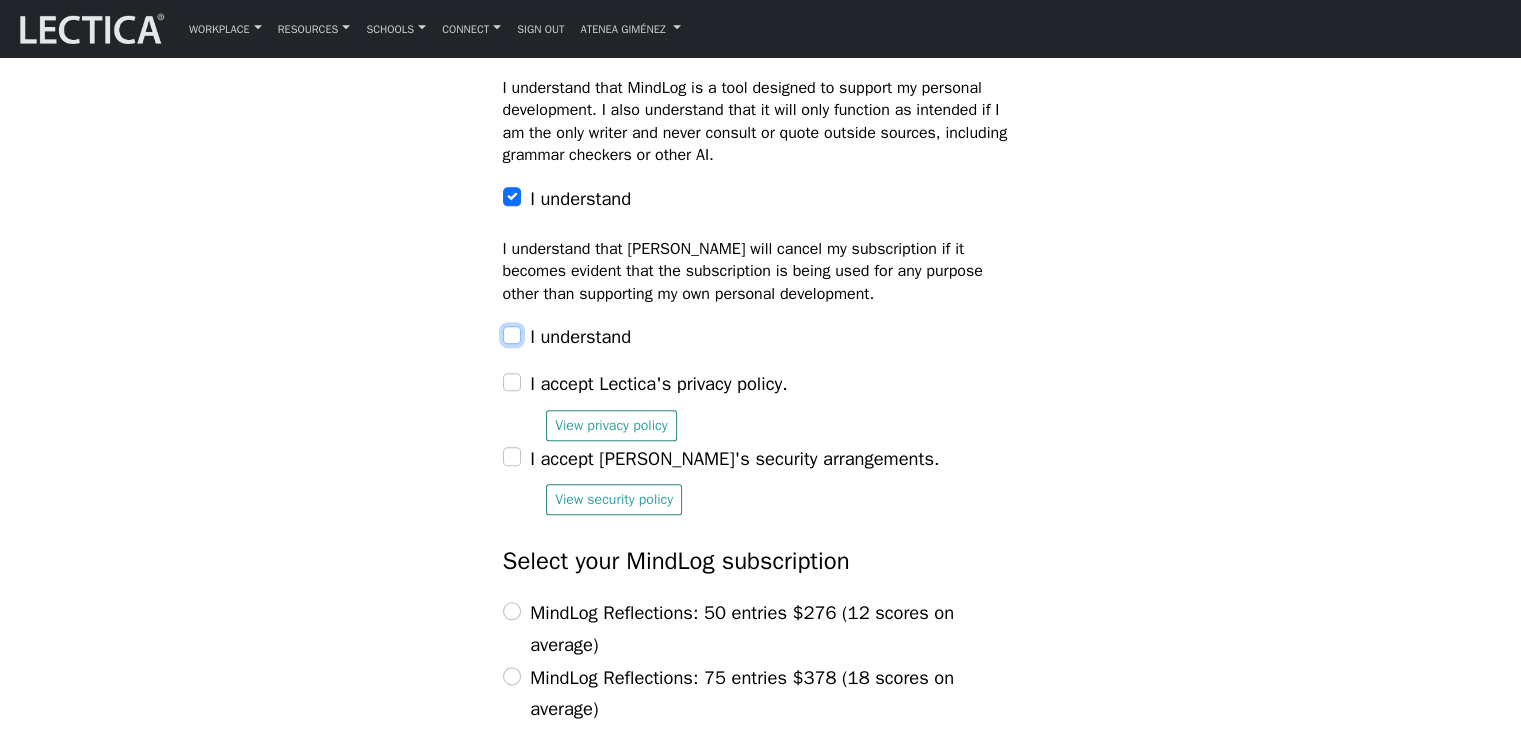 click on "I understand" at bounding box center (512, 335) 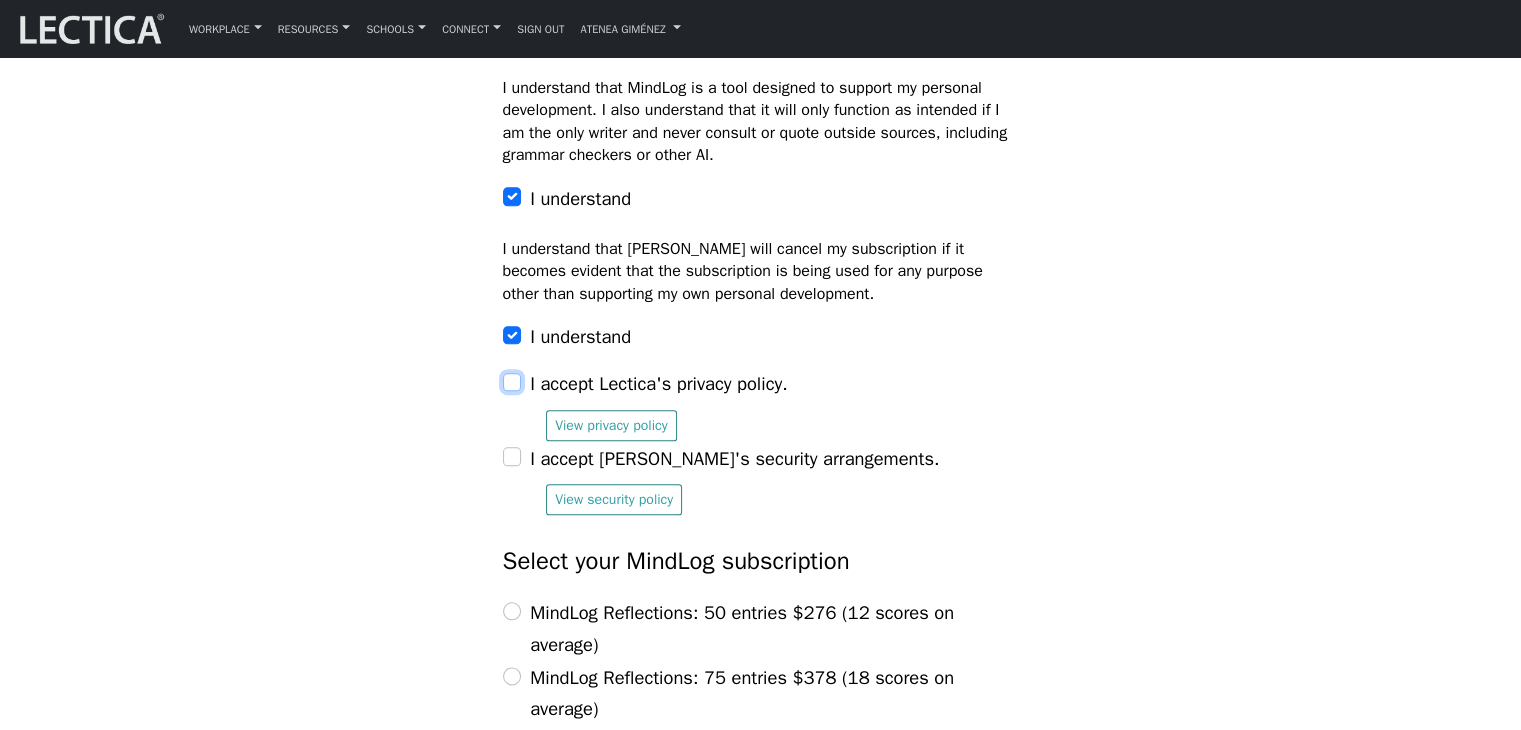 click on "I accept Lectica's privacy policy." at bounding box center [512, 382] 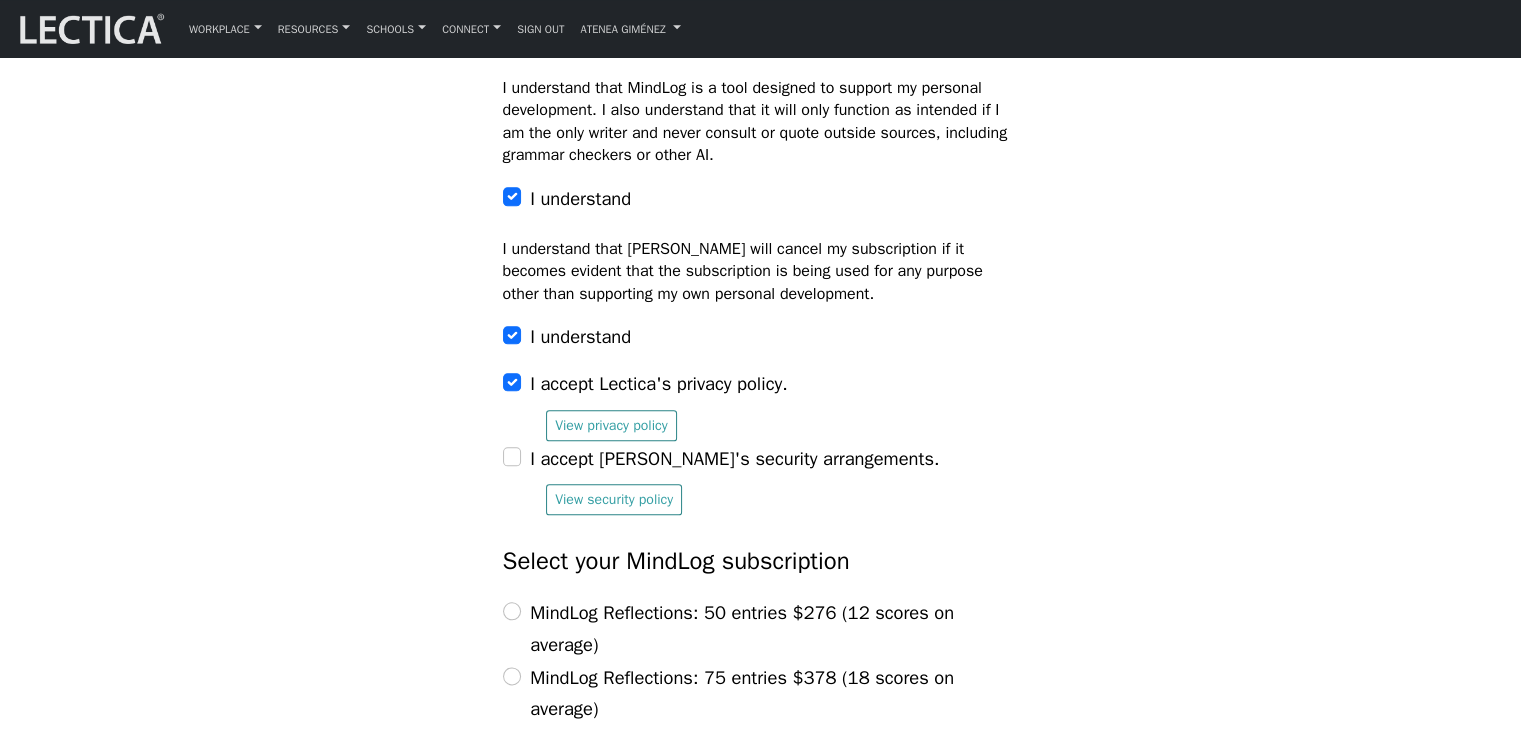 click on "I accept Lectica's security arrangements.   View security policy" at bounding box center (761, 479) 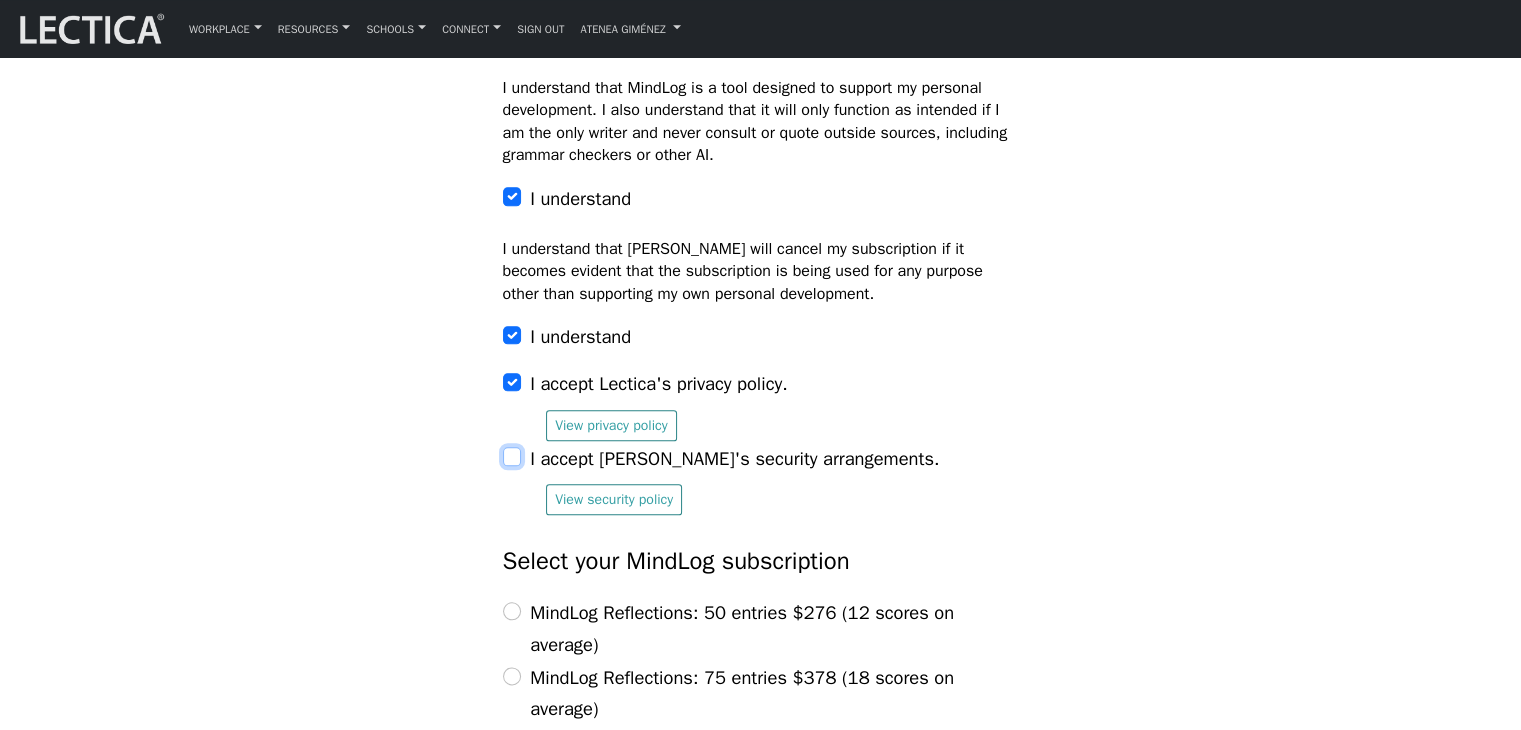 click on "I accept Lectica's security arrangements." at bounding box center [512, 456] 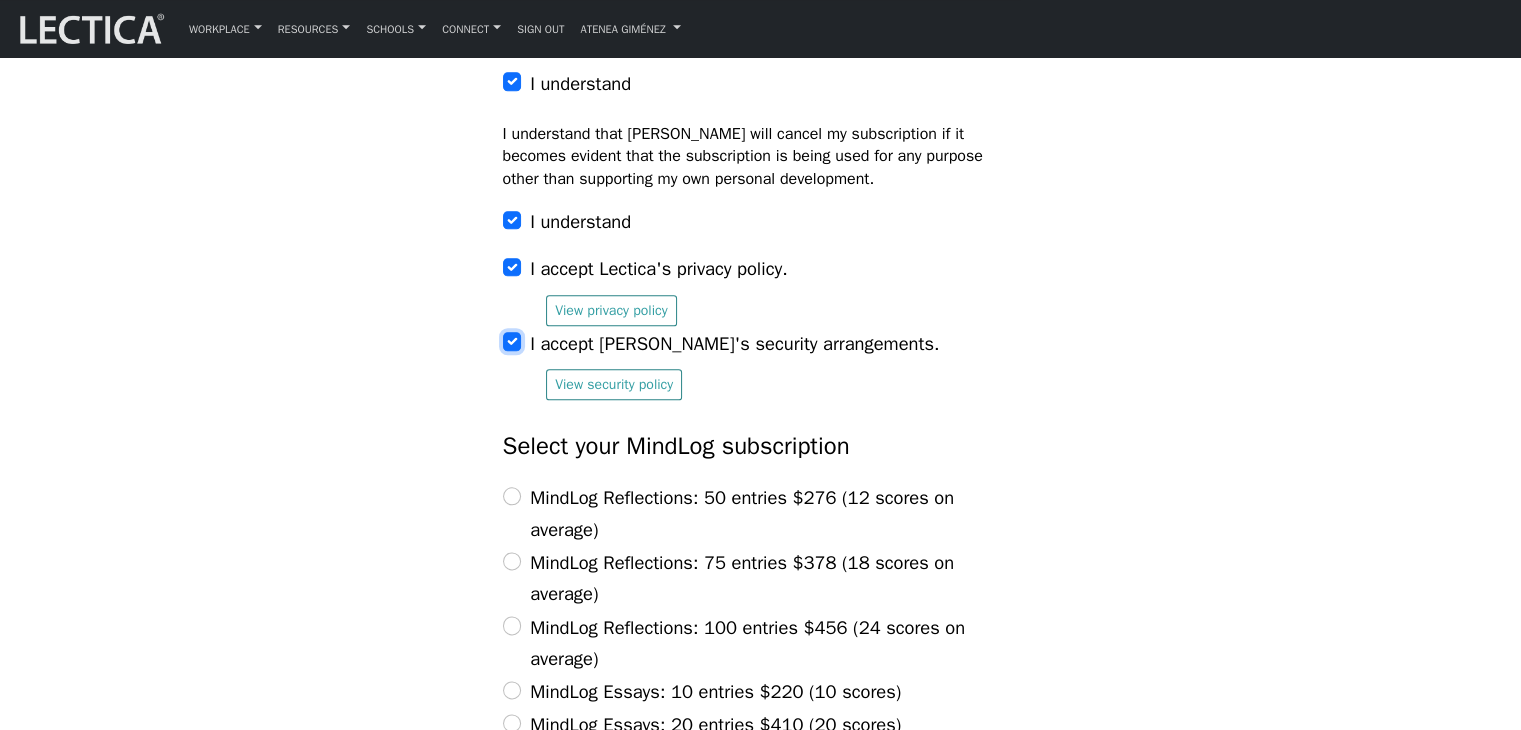 scroll, scrollTop: 2500, scrollLeft: 0, axis: vertical 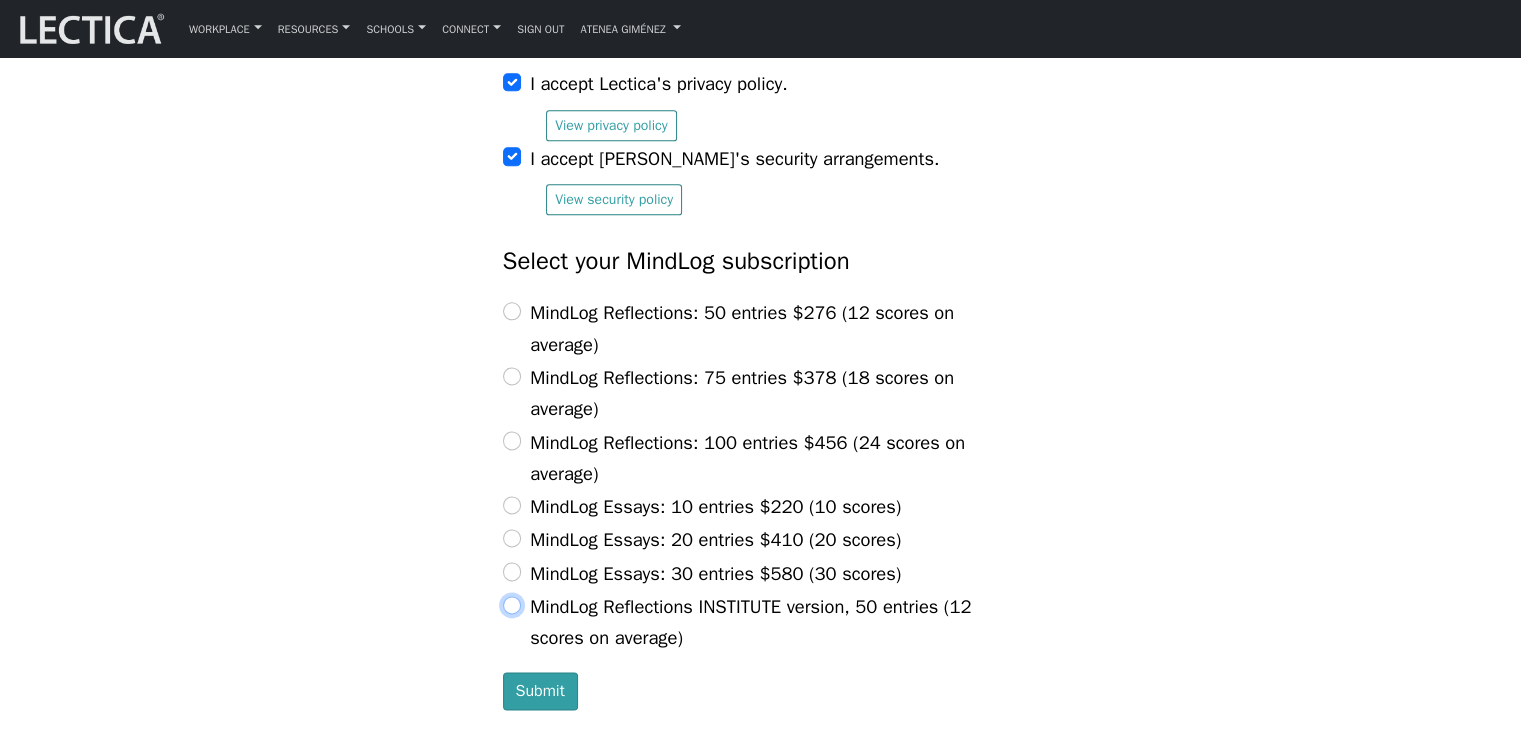 click on "MindLog Reflections INSTITUTE version, 50 entries  (12 scores on average)" at bounding box center (512, 605) 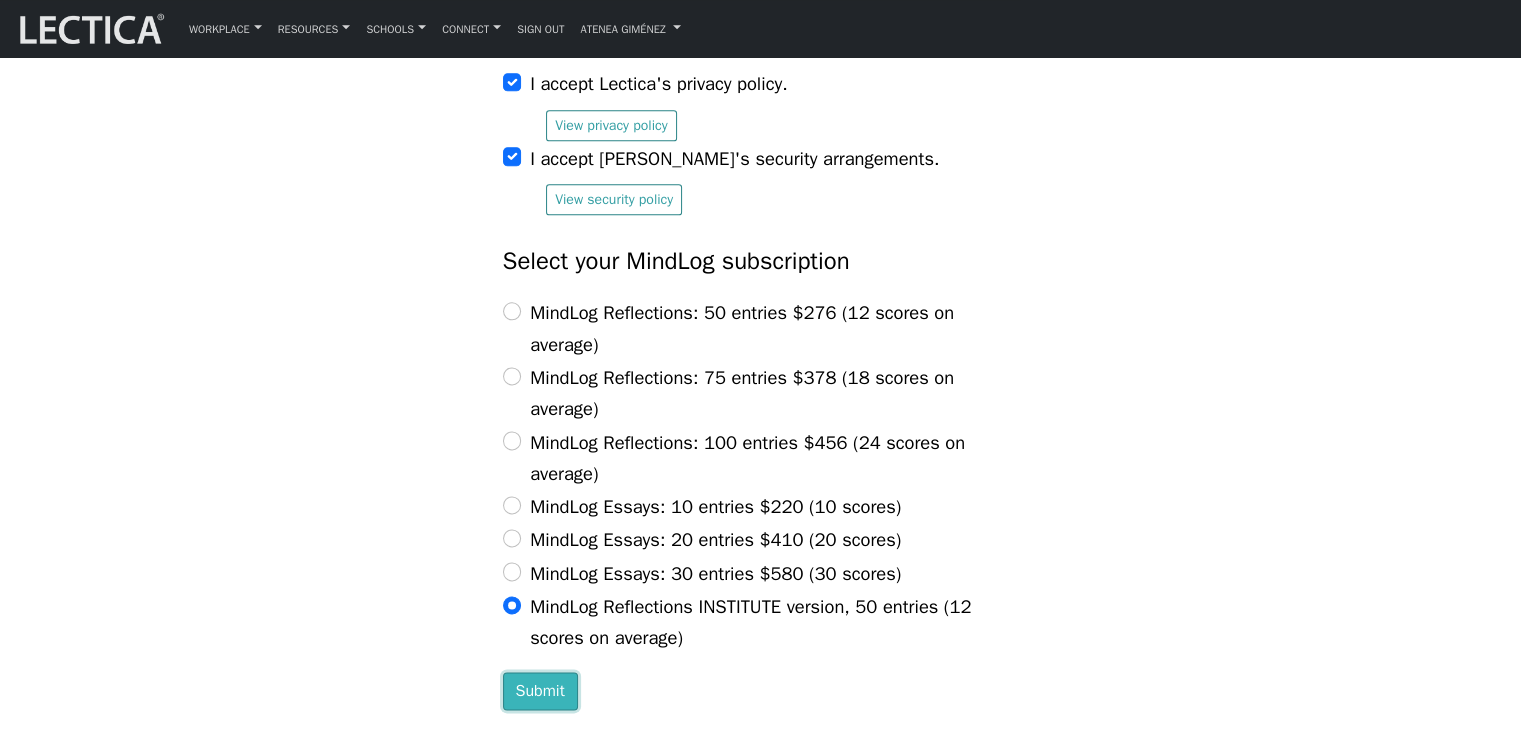 click on "Submit" at bounding box center [540, 691] 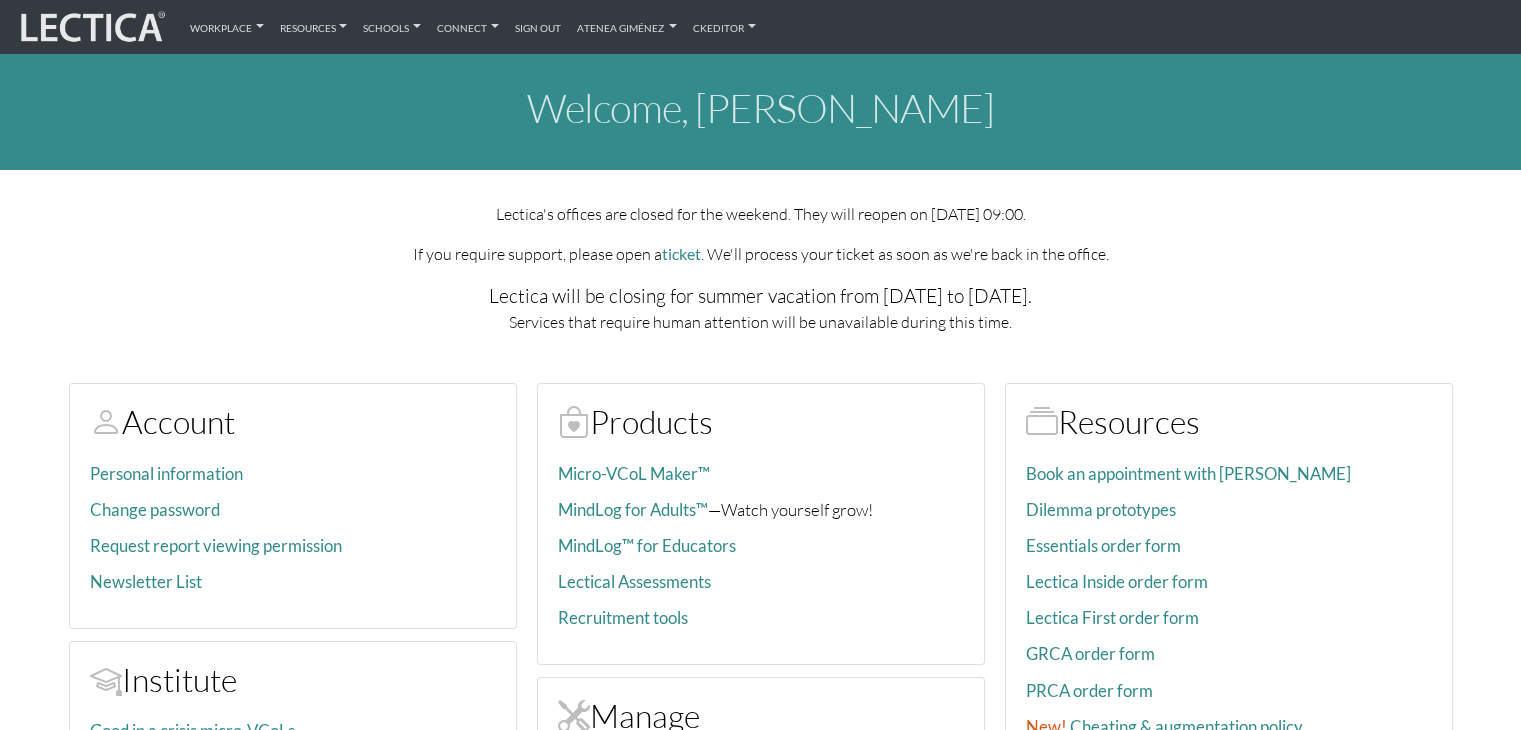 scroll, scrollTop: 0, scrollLeft: 0, axis: both 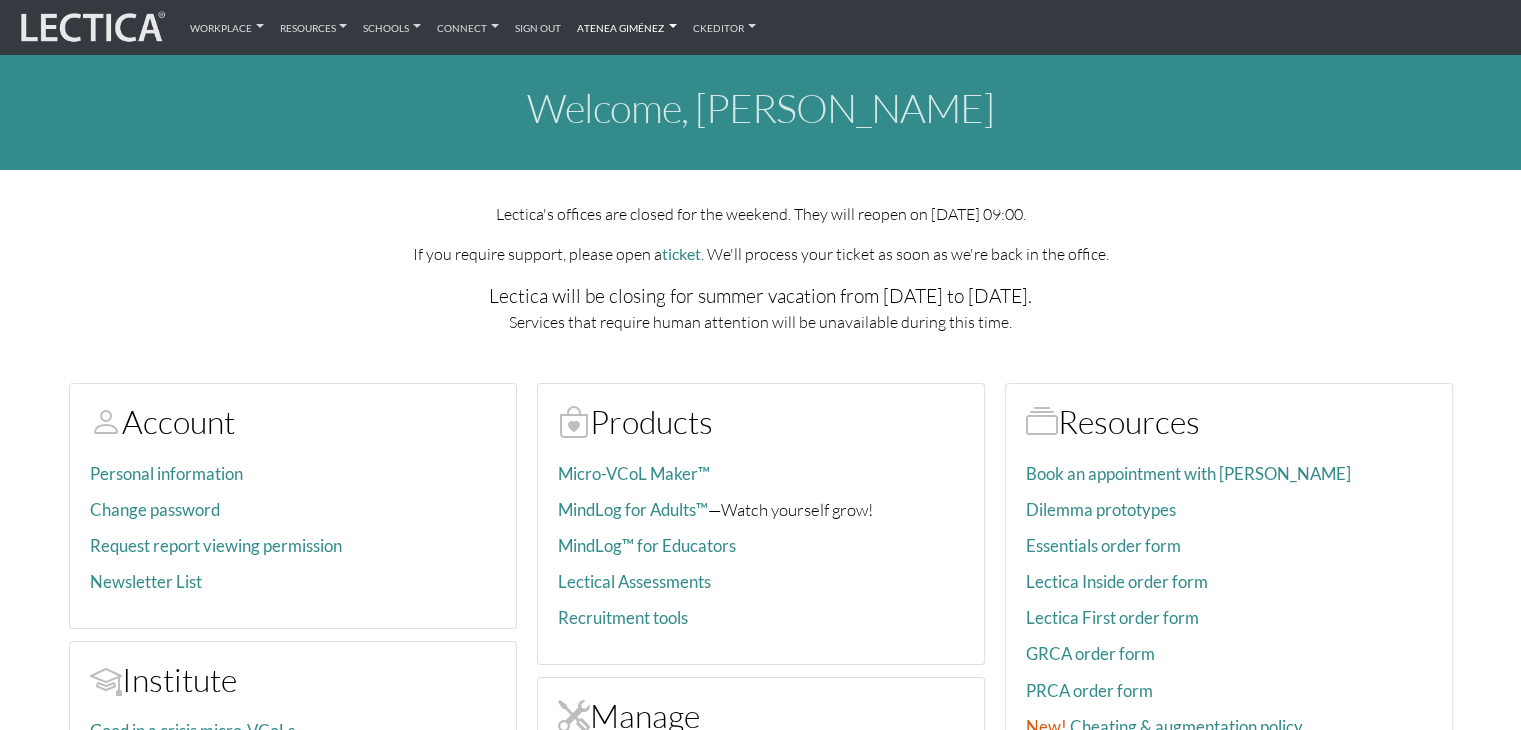 click on "Atenea Giménez" at bounding box center (627, 27) 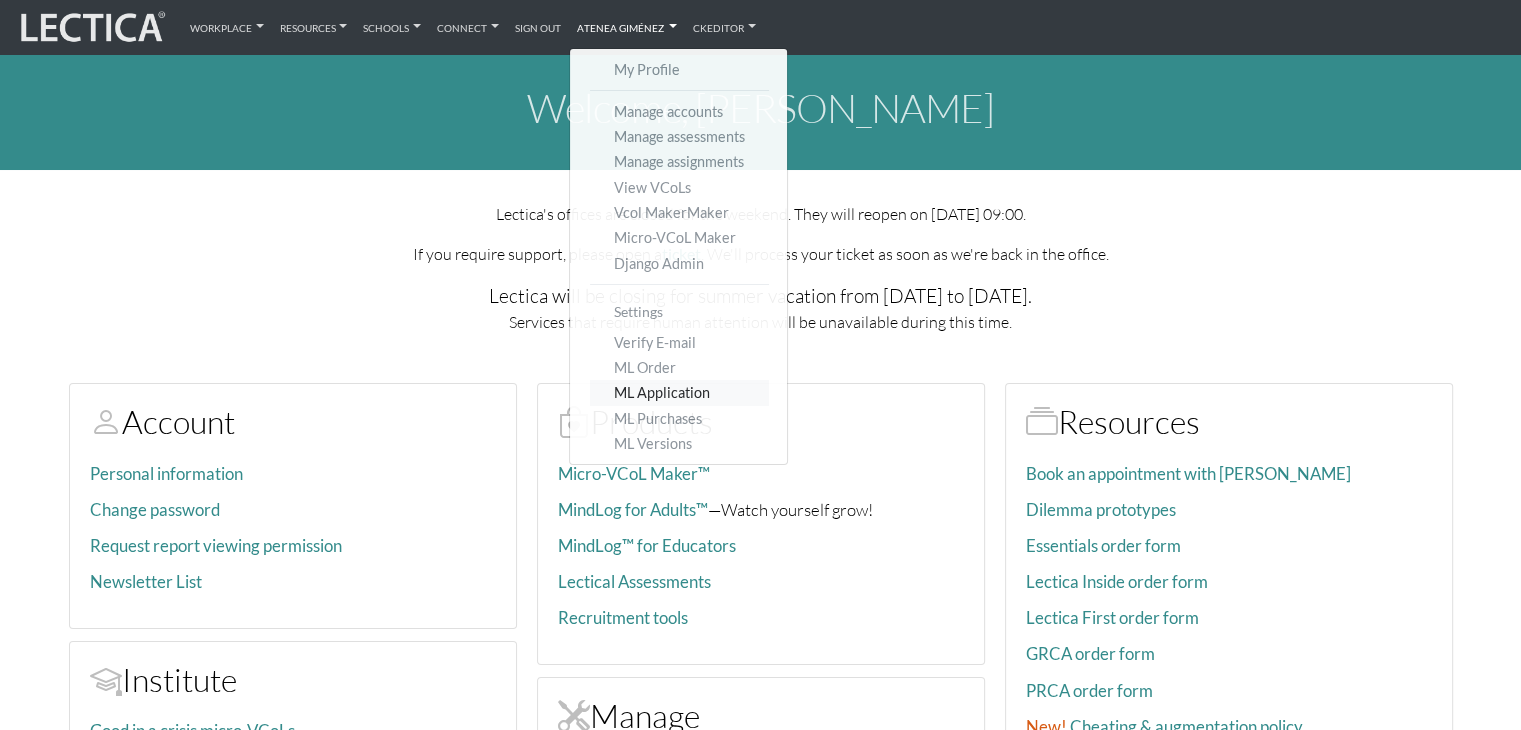 click on "ML Application" at bounding box center (679, 392) 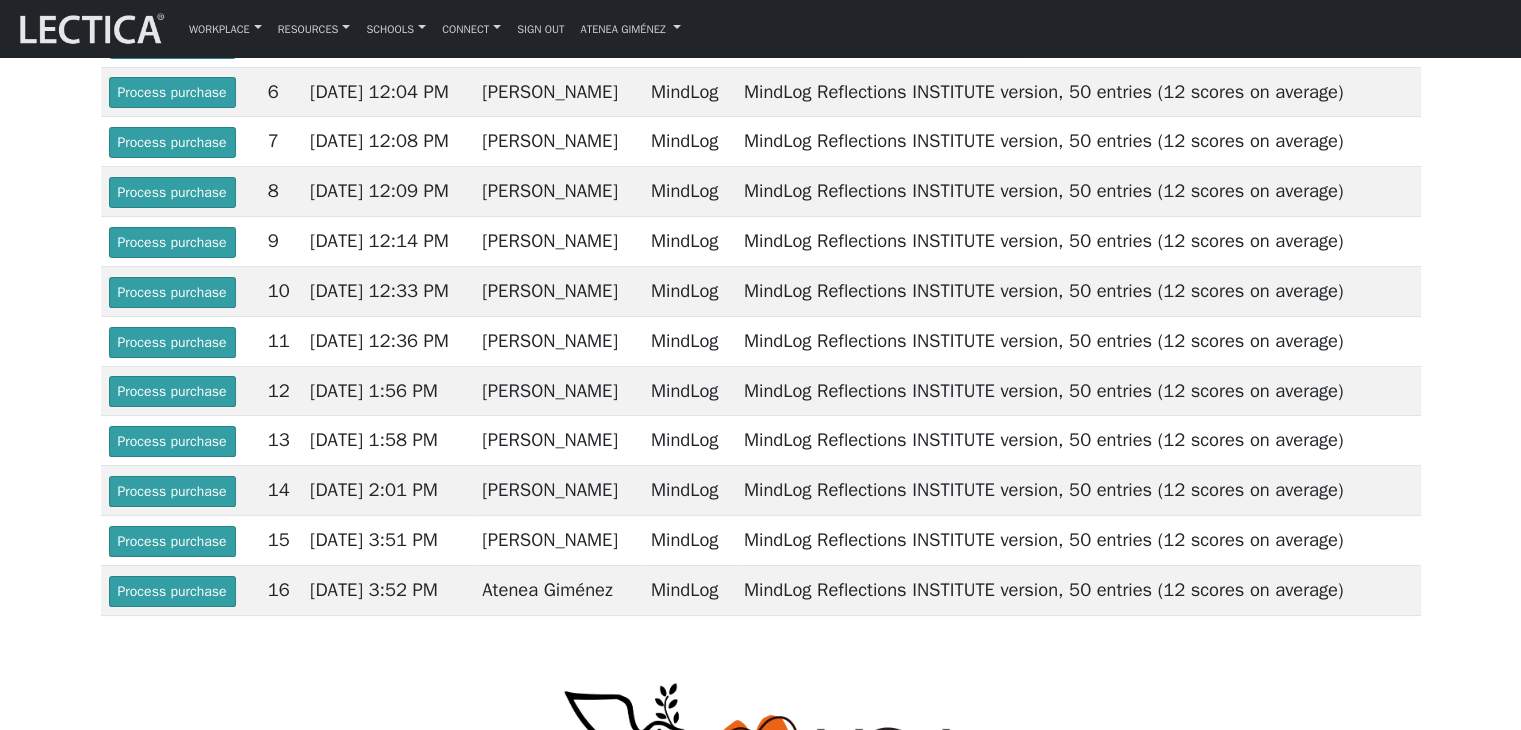 scroll, scrollTop: 300, scrollLeft: 0, axis: vertical 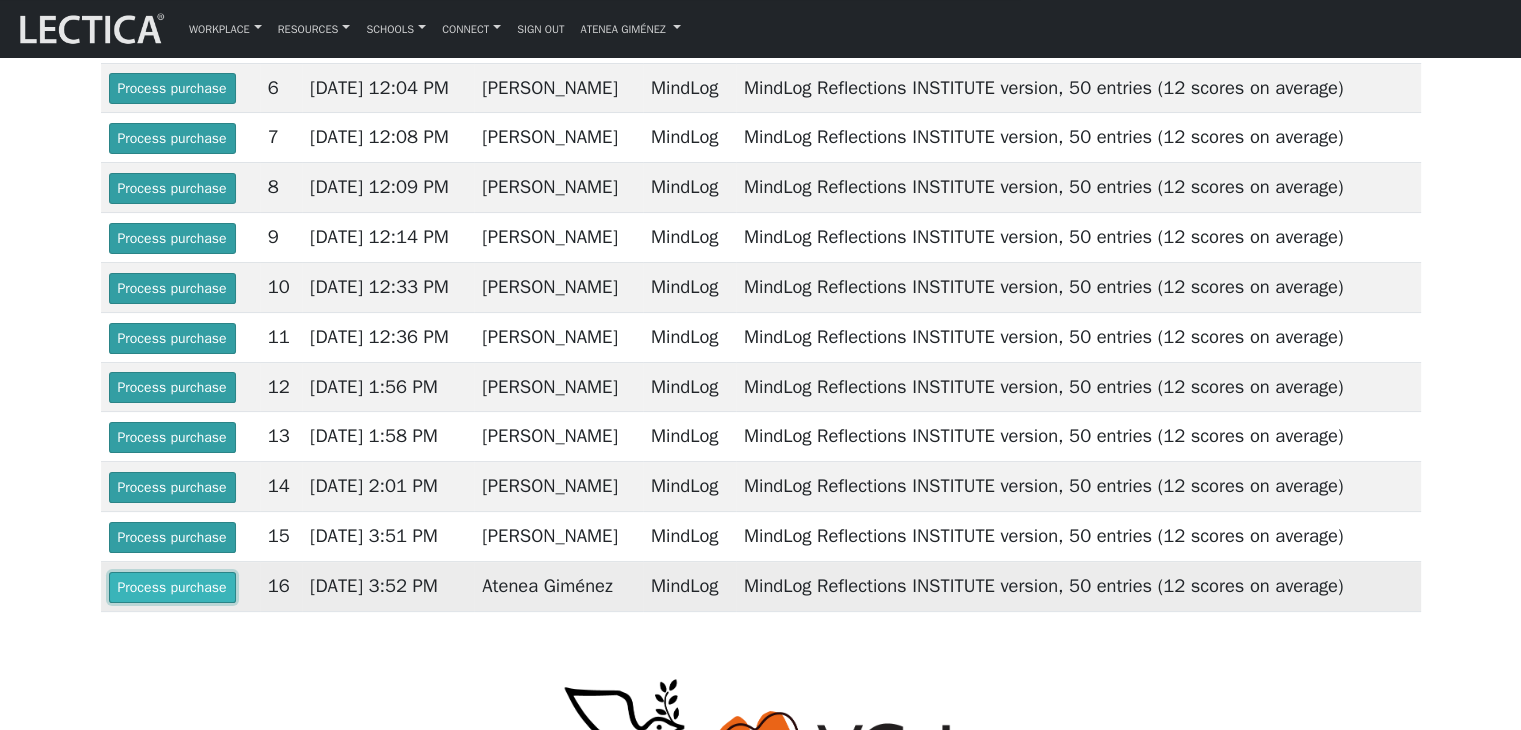 click on "Process purchase" at bounding box center (172, 587) 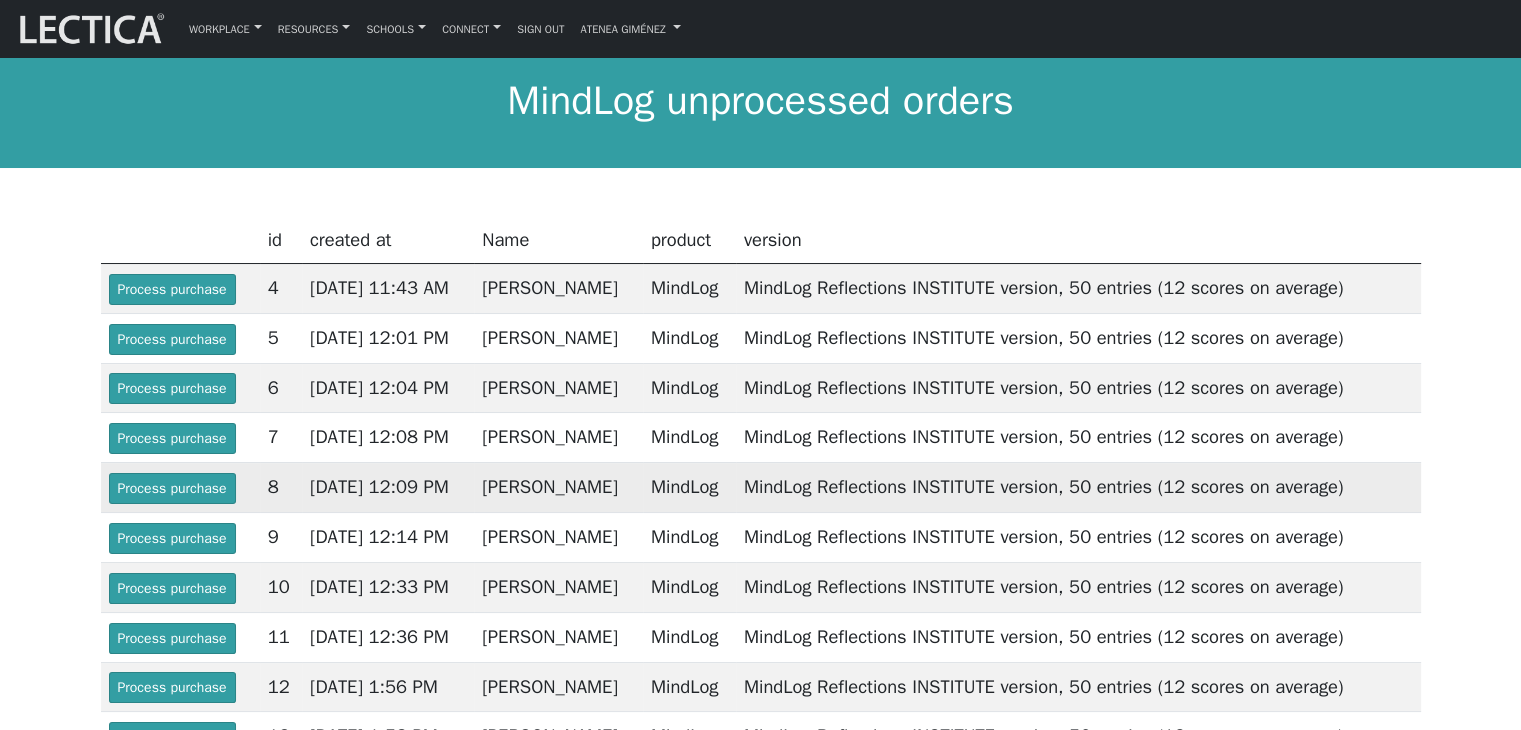 scroll, scrollTop: 0, scrollLeft: 0, axis: both 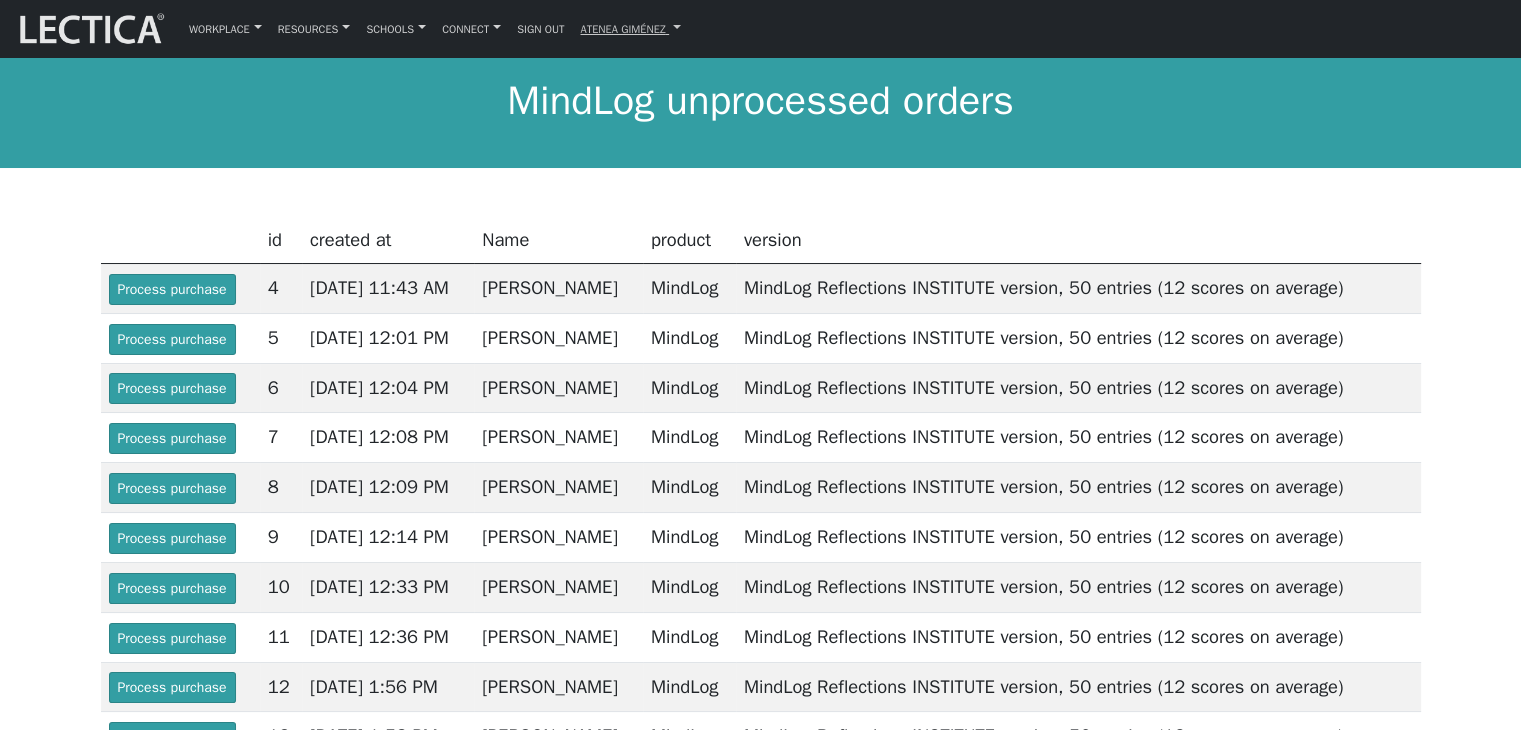 click on "Atenea Giménez" at bounding box center [630, 28] 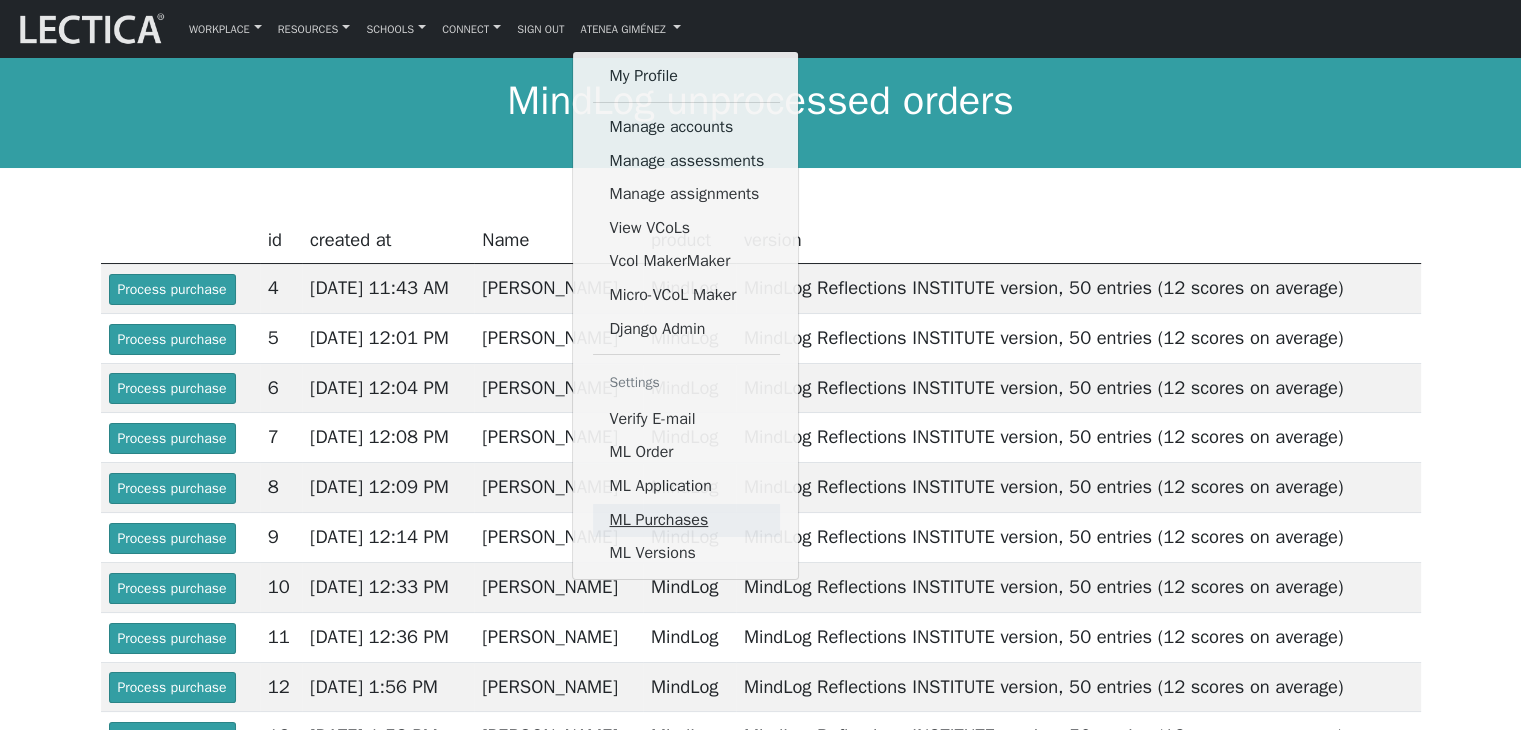 click on "ML Purchases" at bounding box center (686, 521) 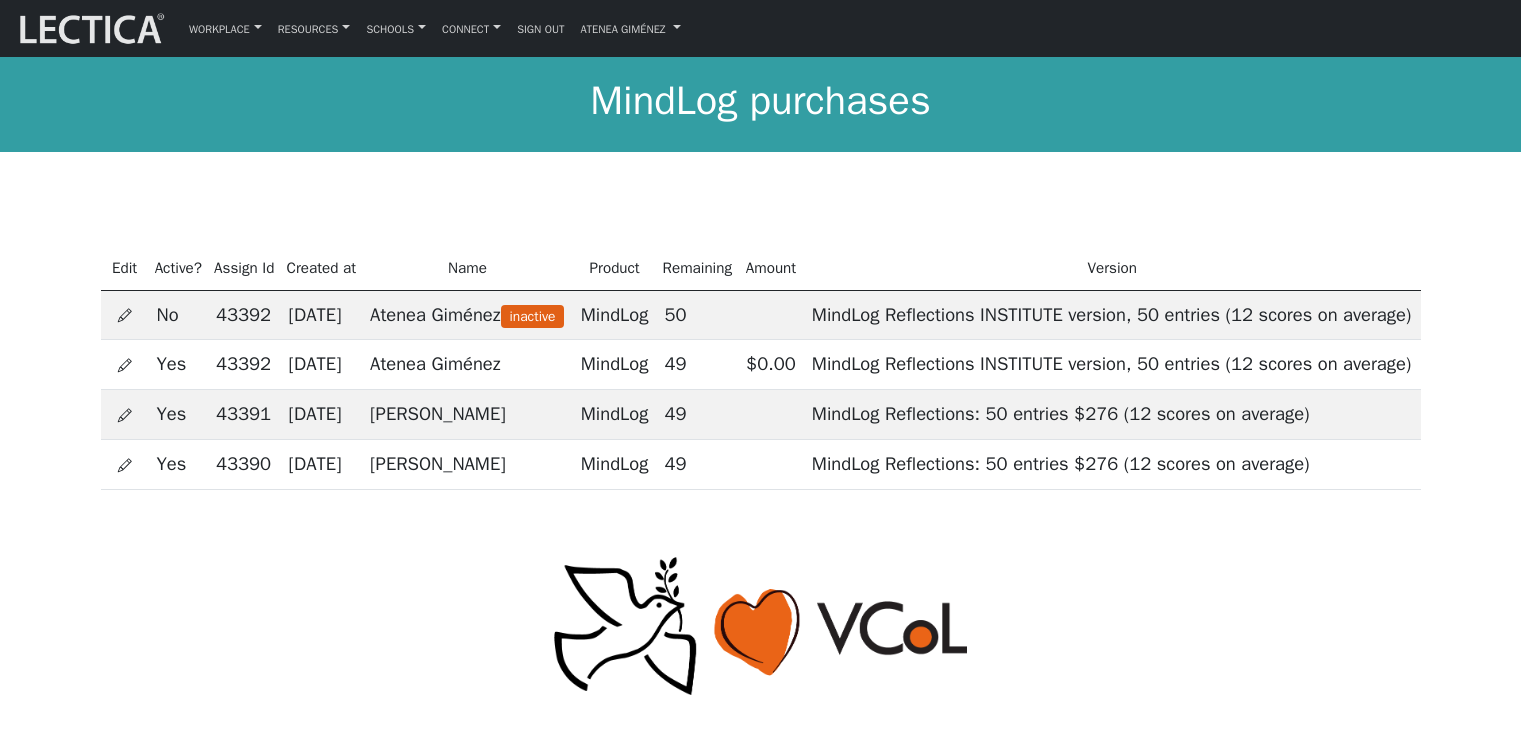 scroll, scrollTop: 0, scrollLeft: 0, axis: both 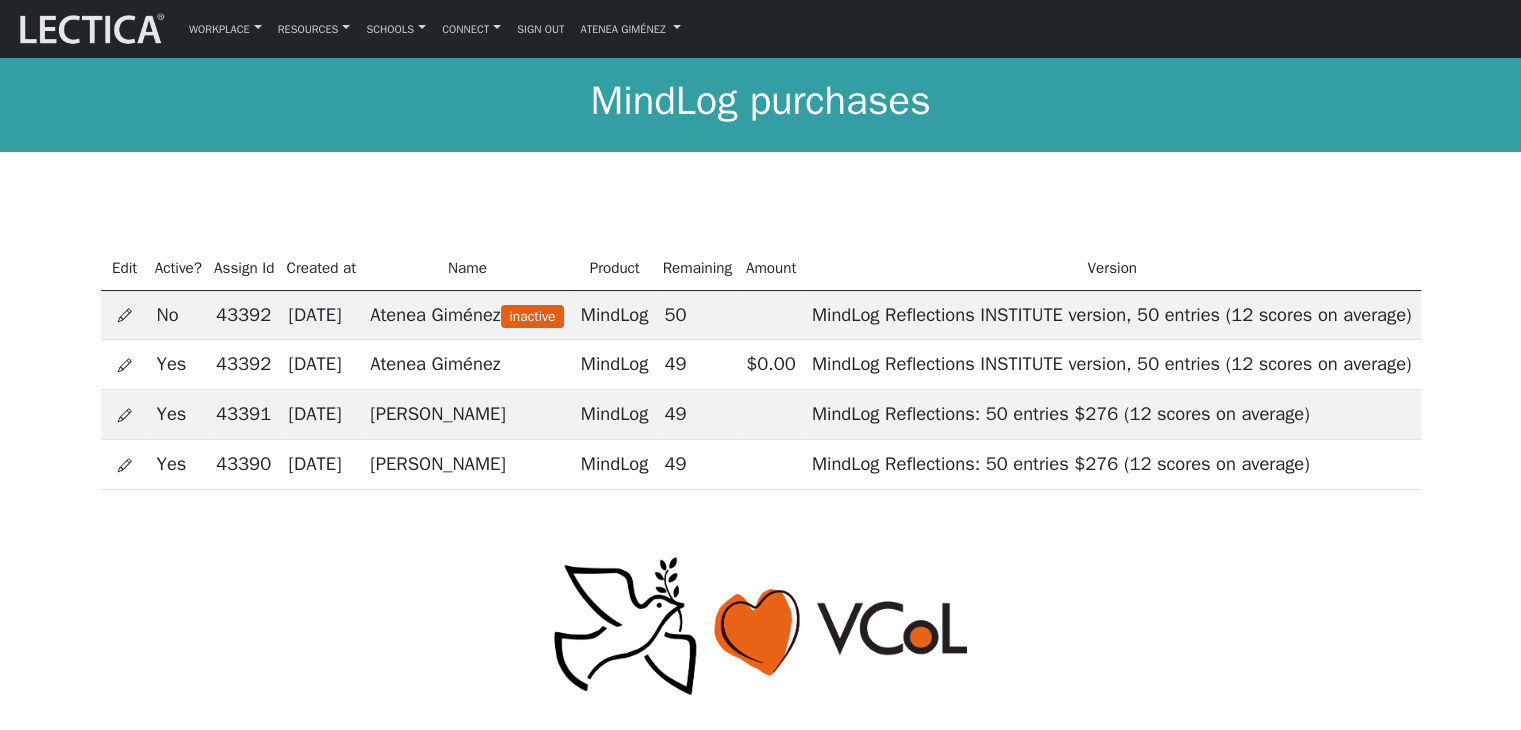 click at bounding box center [125, 315] 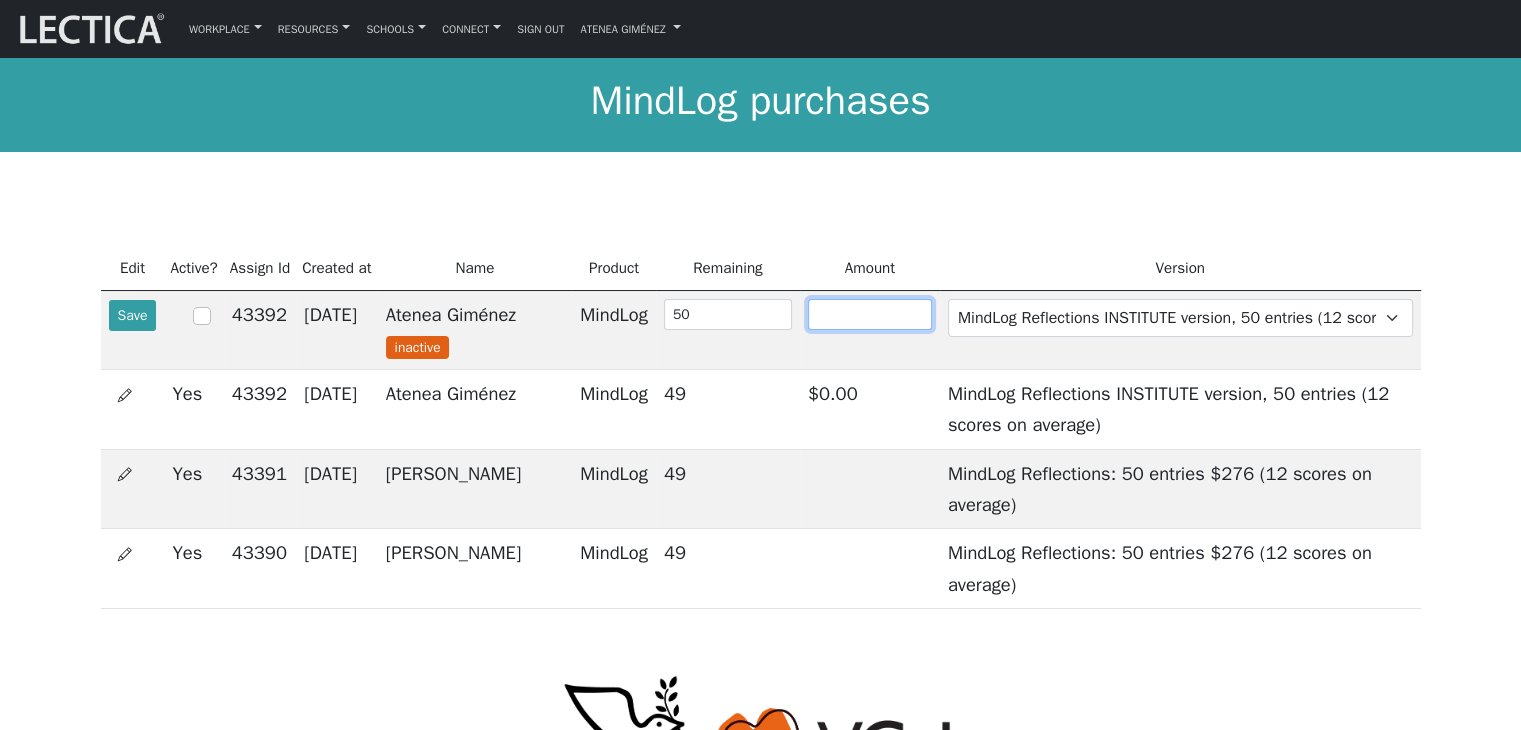 click at bounding box center [870, 314] 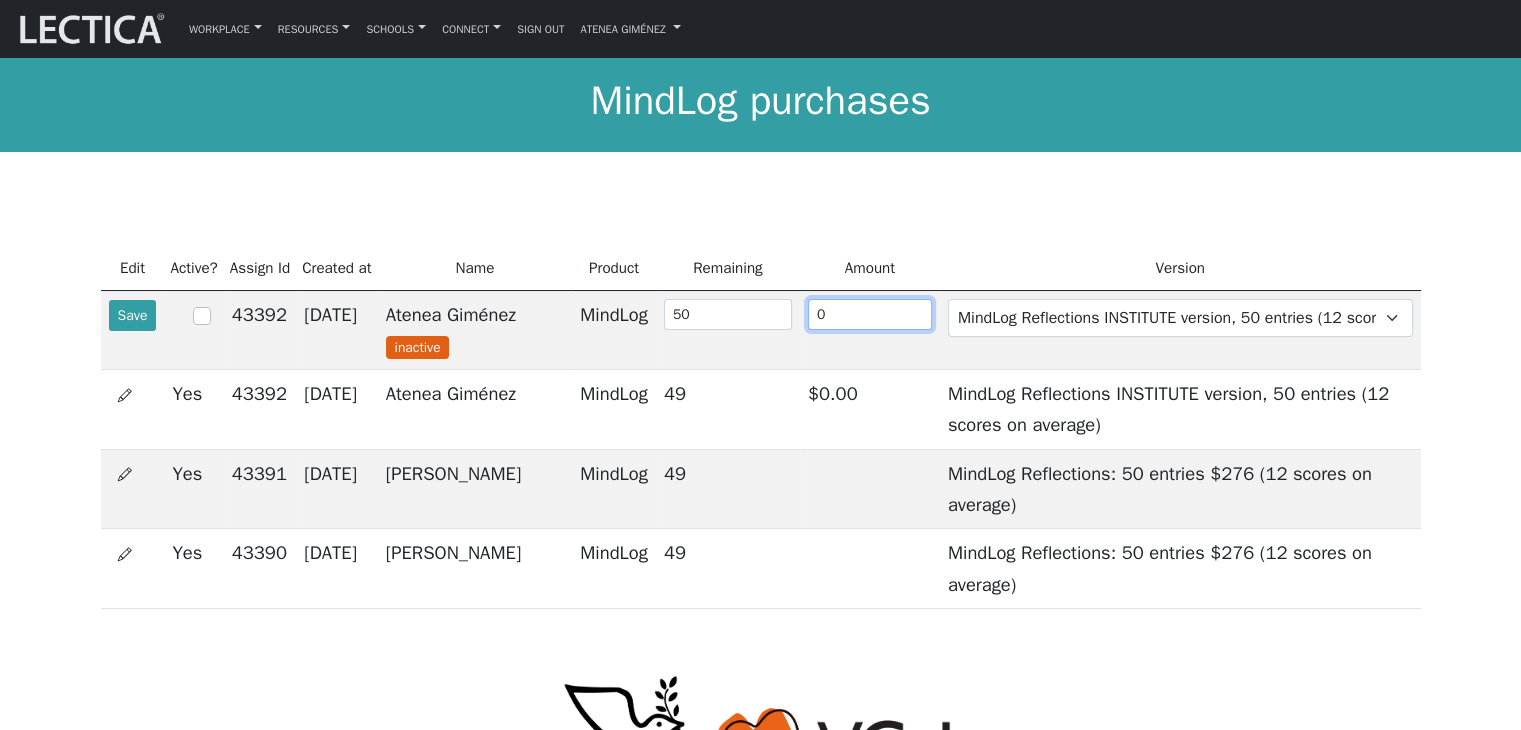 type on "0" 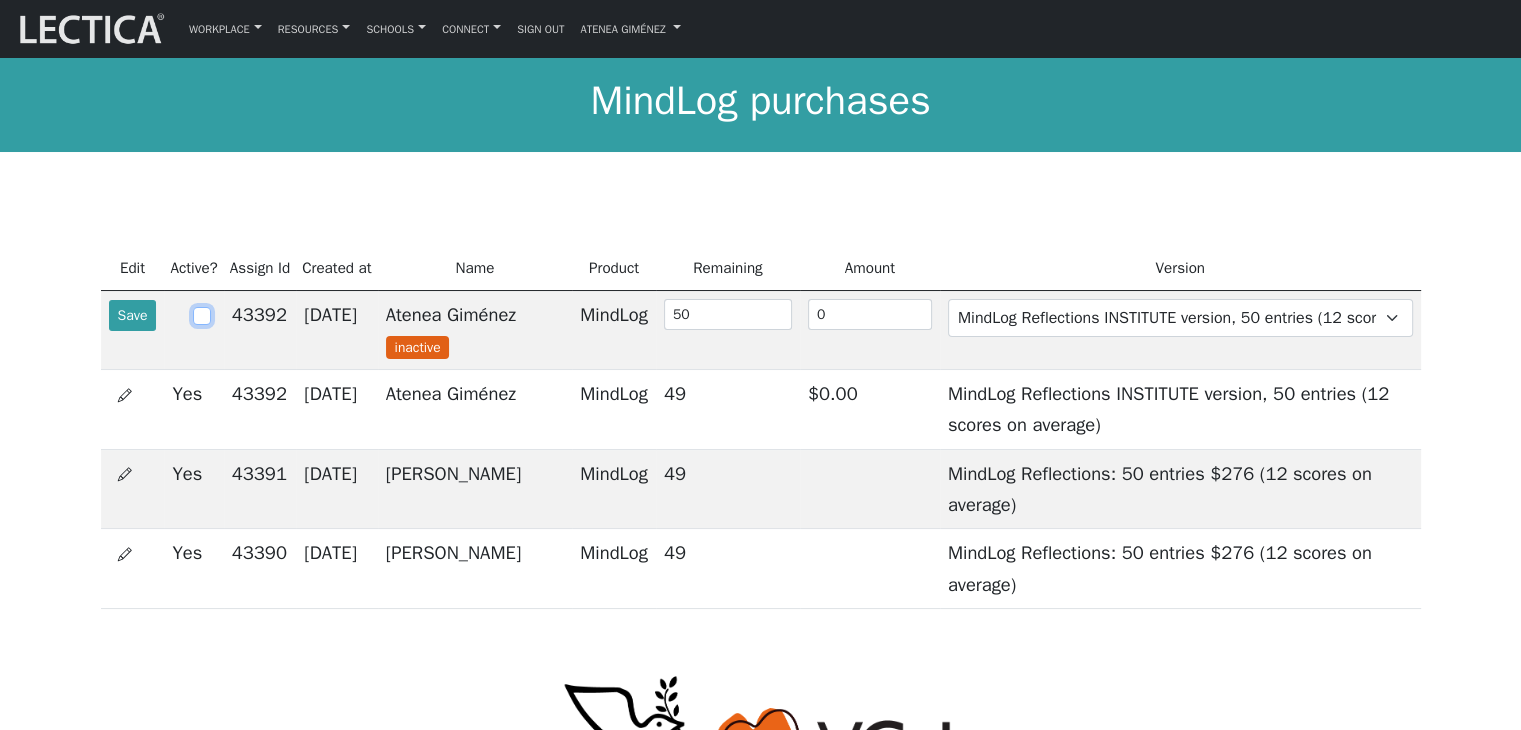 click at bounding box center [202, 316] 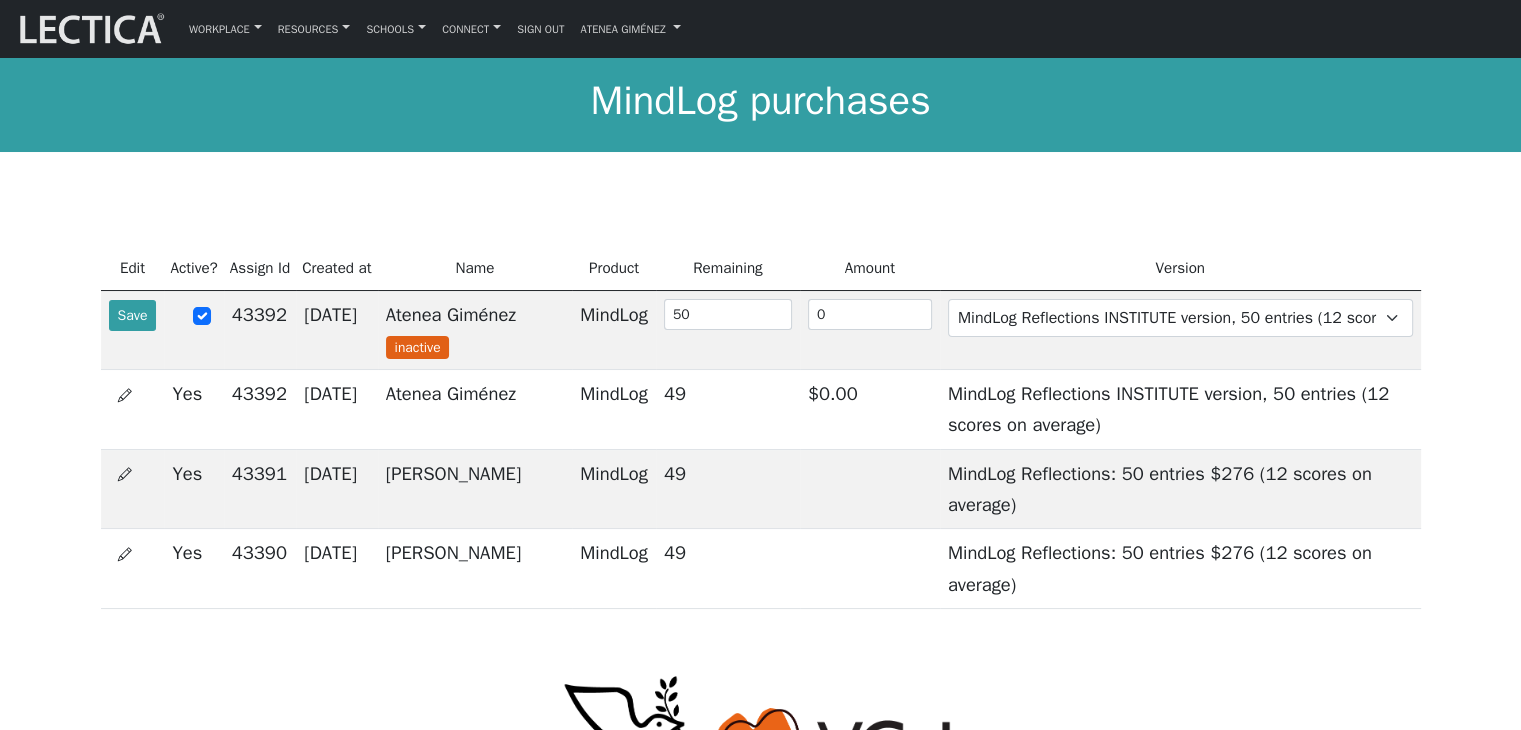 click on "Save" at bounding box center (133, 315) 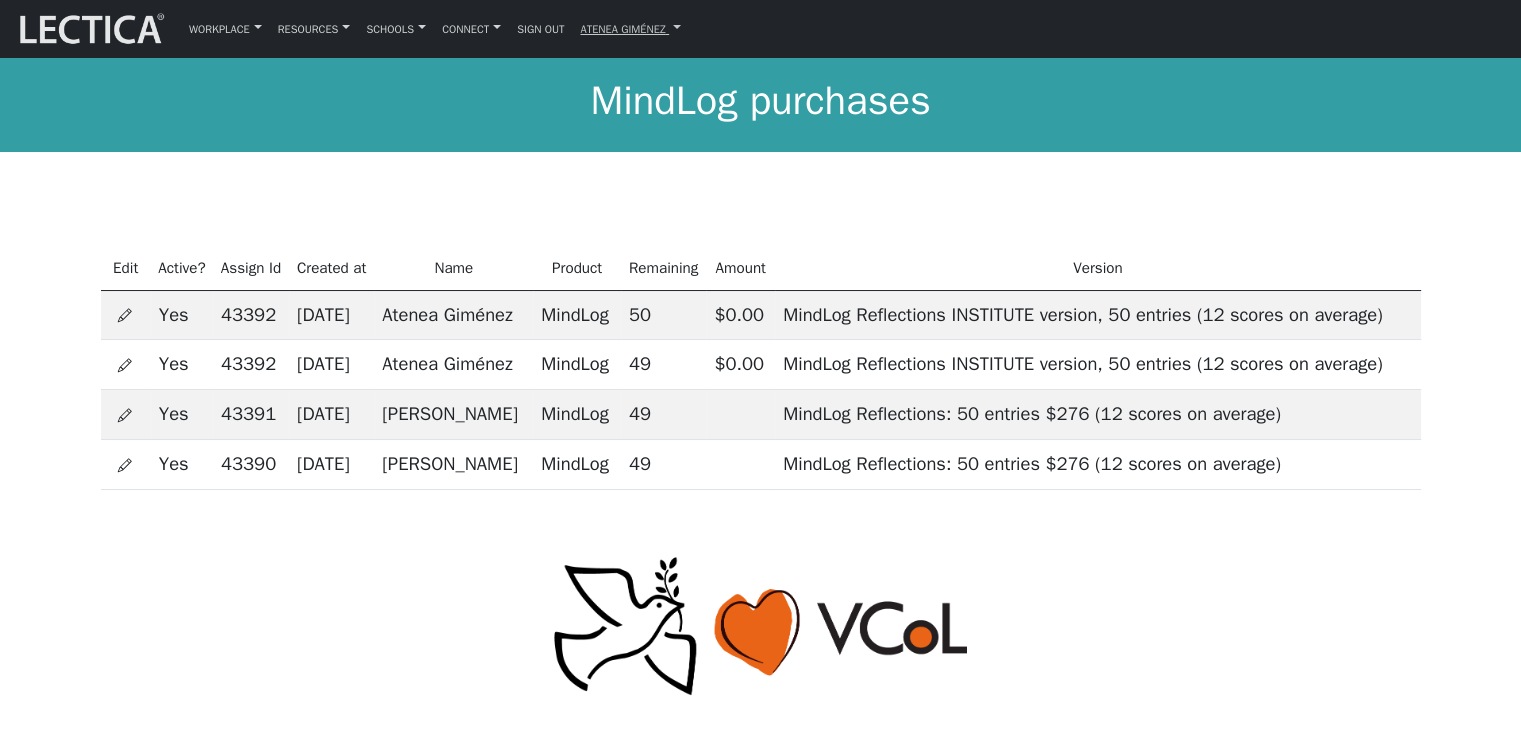 click on "Atenea Giménez" at bounding box center (630, 28) 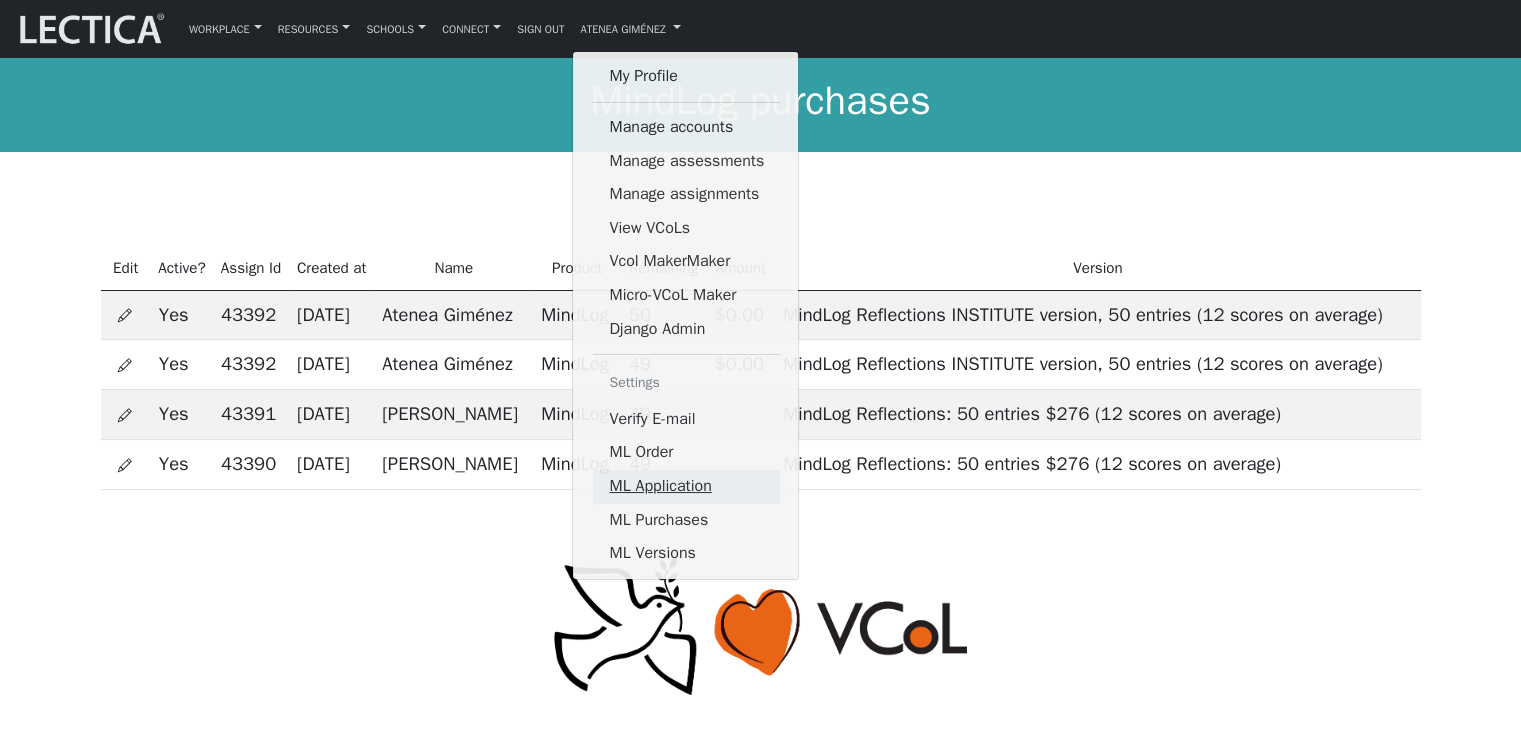 click on "ML Application" at bounding box center (686, 487) 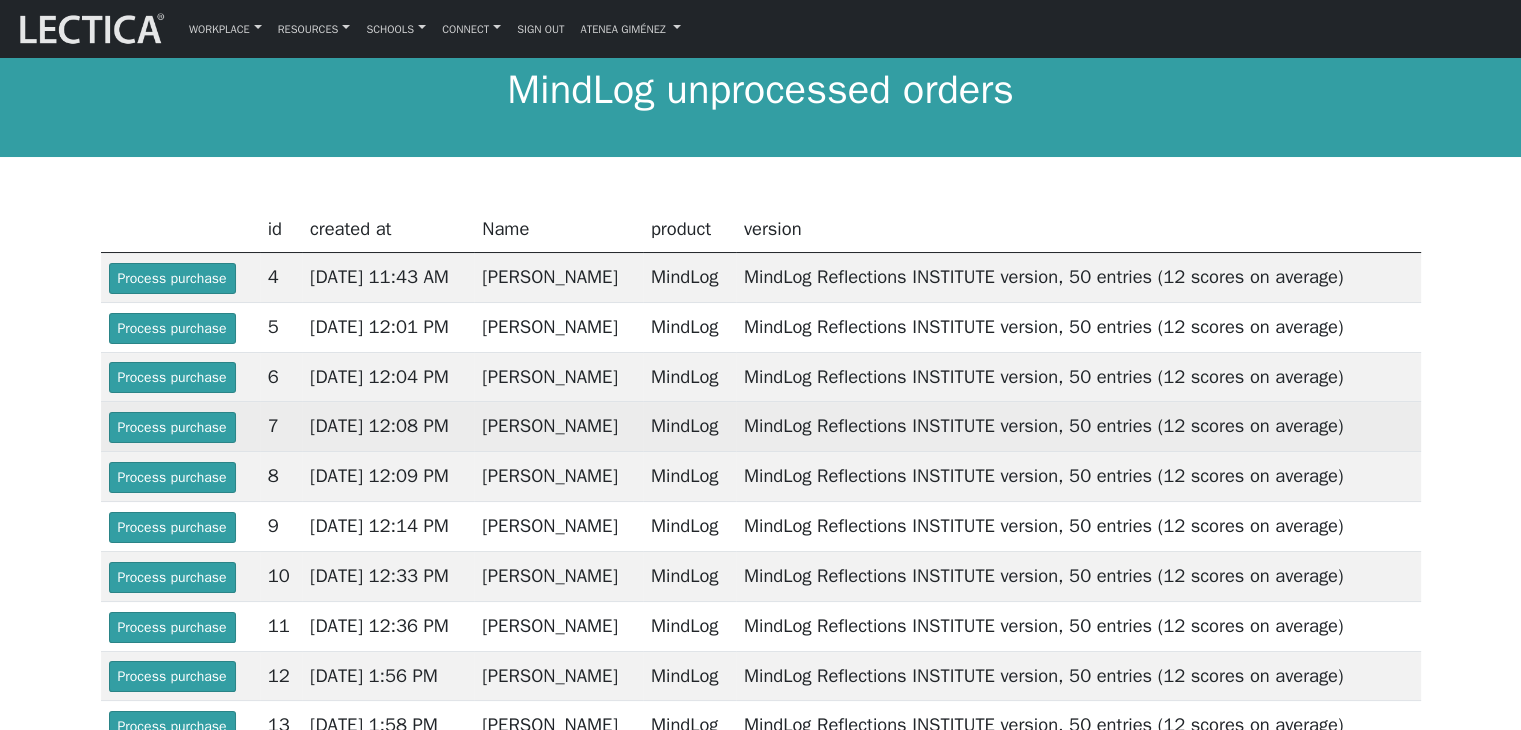 scroll, scrollTop: 0, scrollLeft: 0, axis: both 